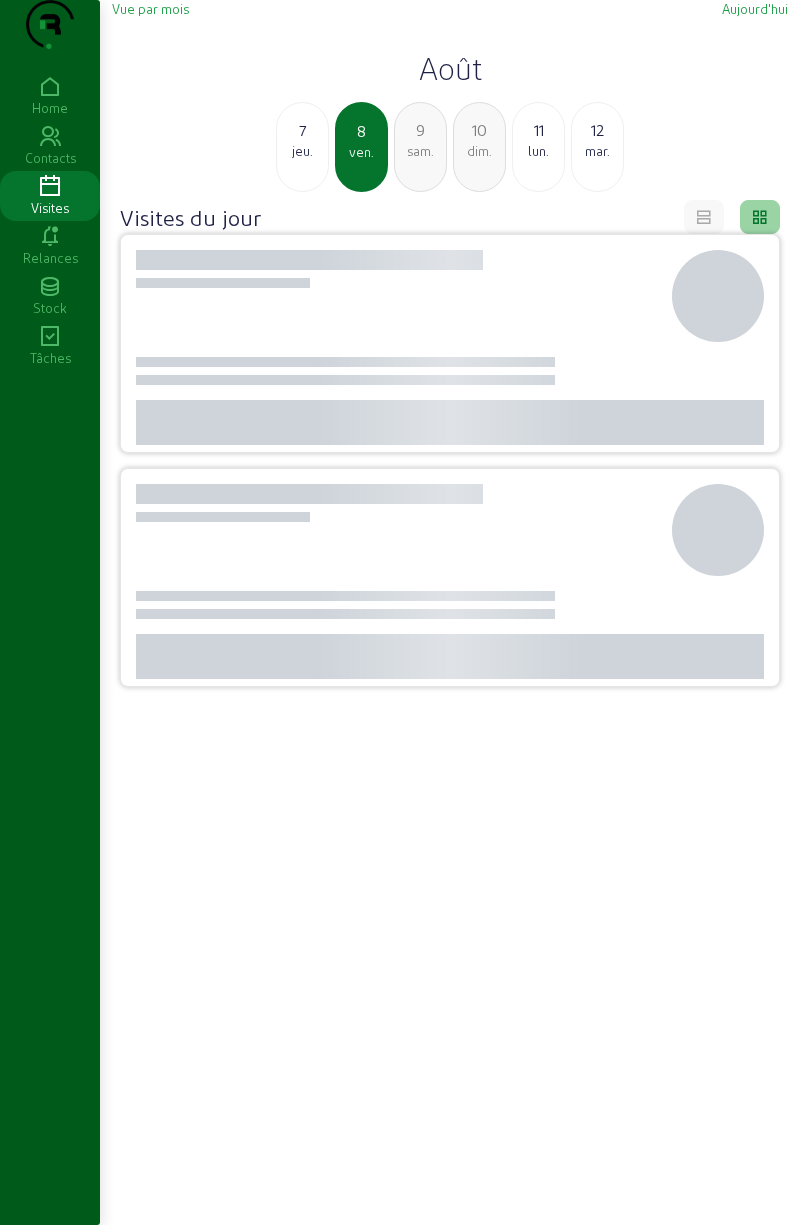 scroll, scrollTop: 0, scrollLeft: 0, axis: both 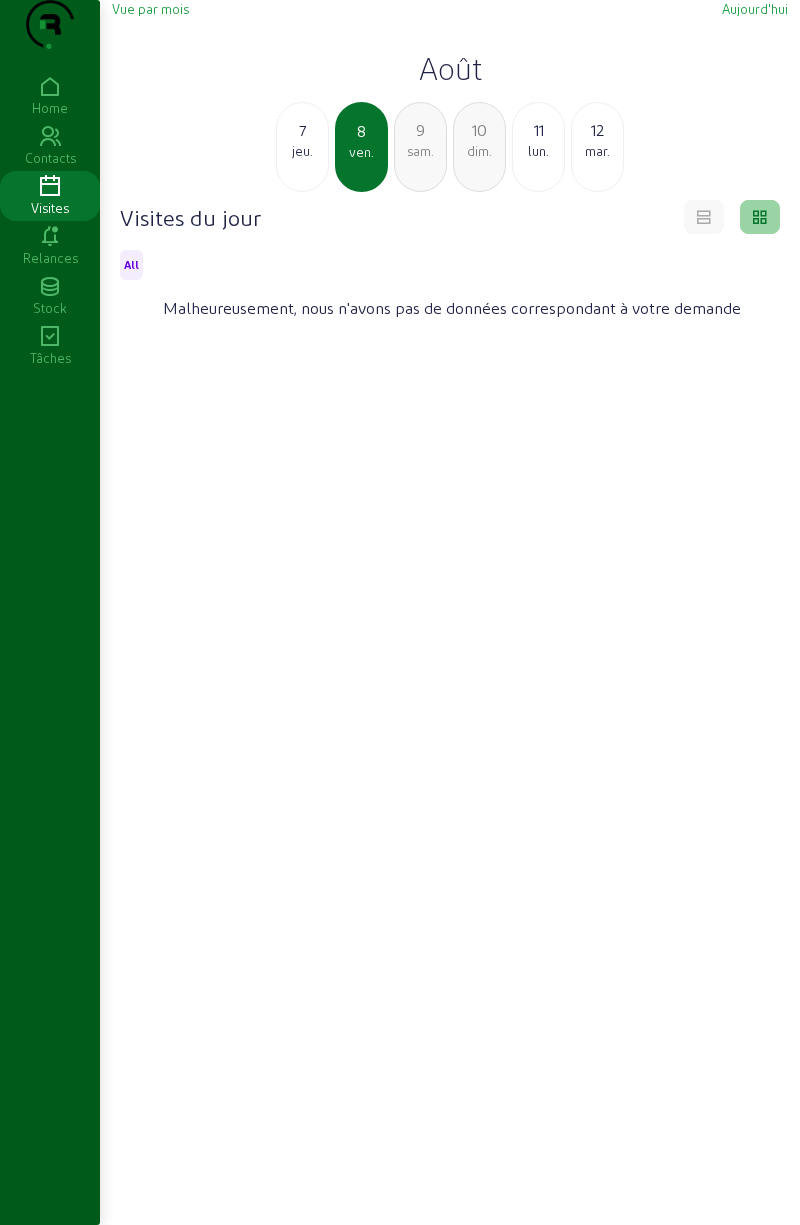 click on "7" 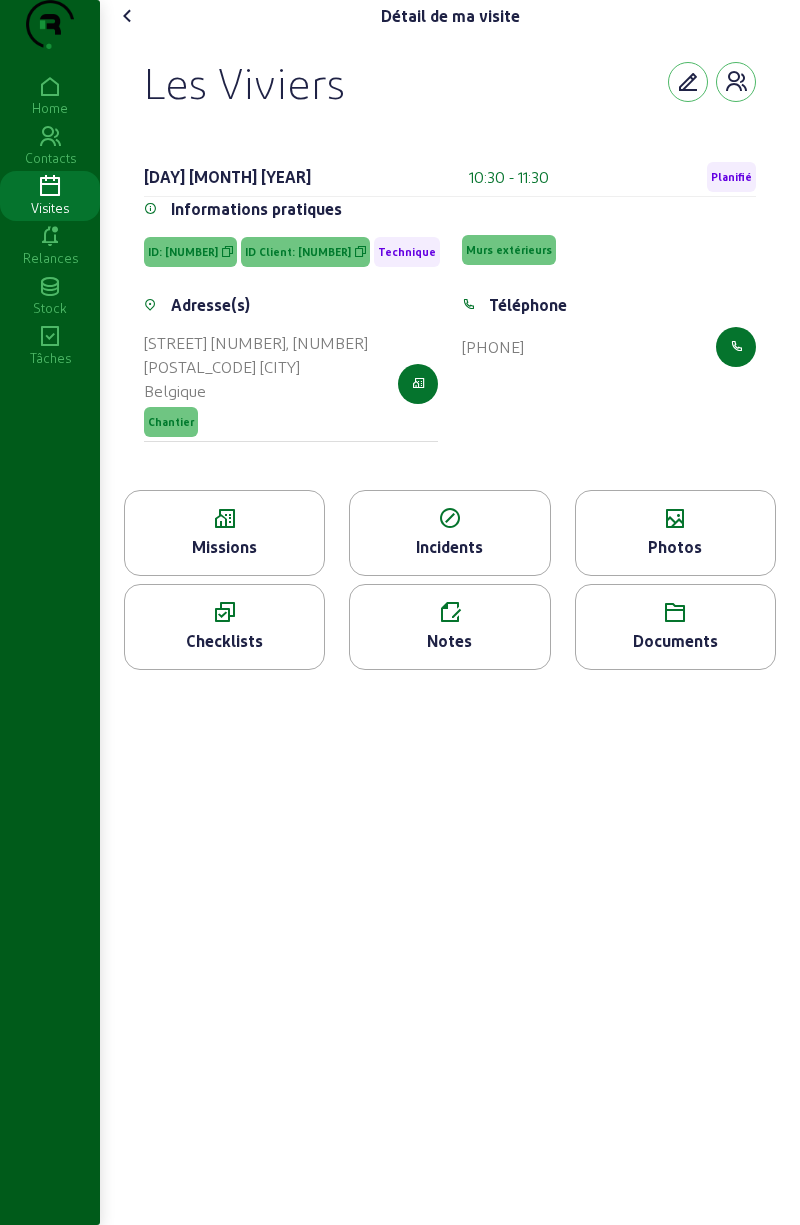 click on "Documents" 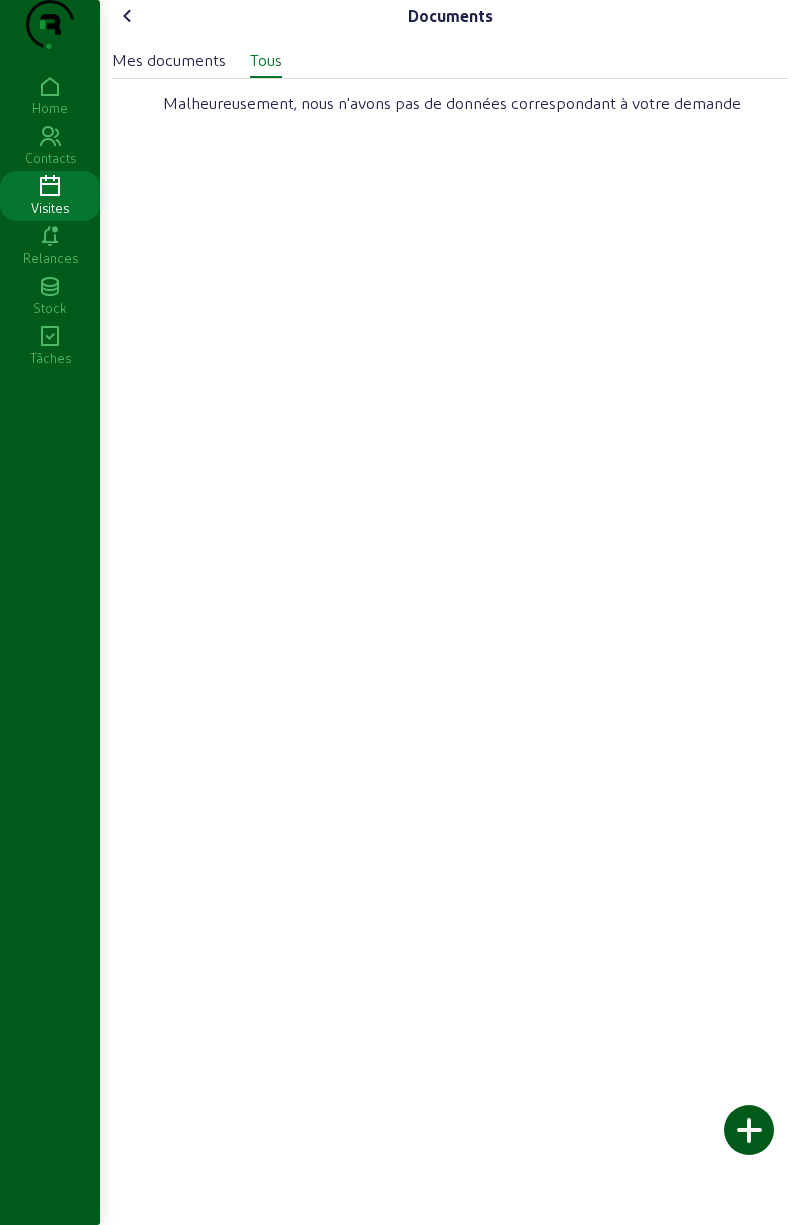 click 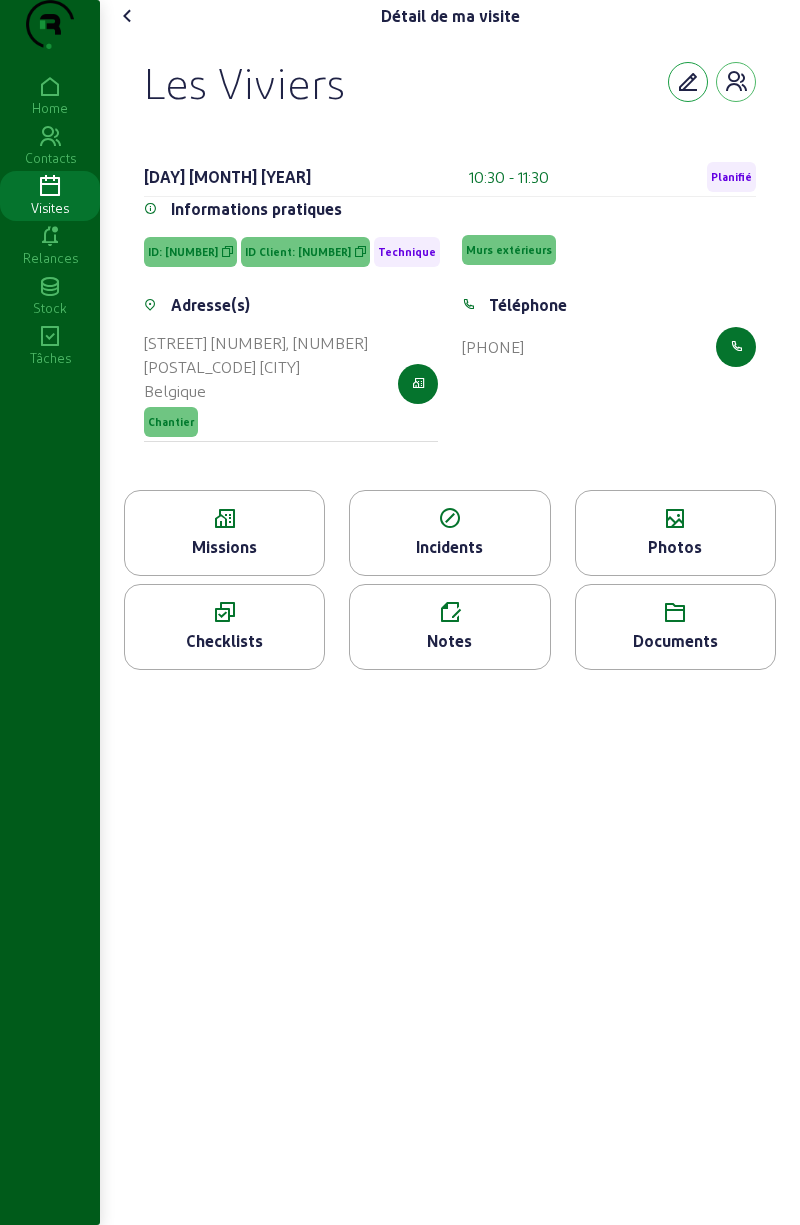 click 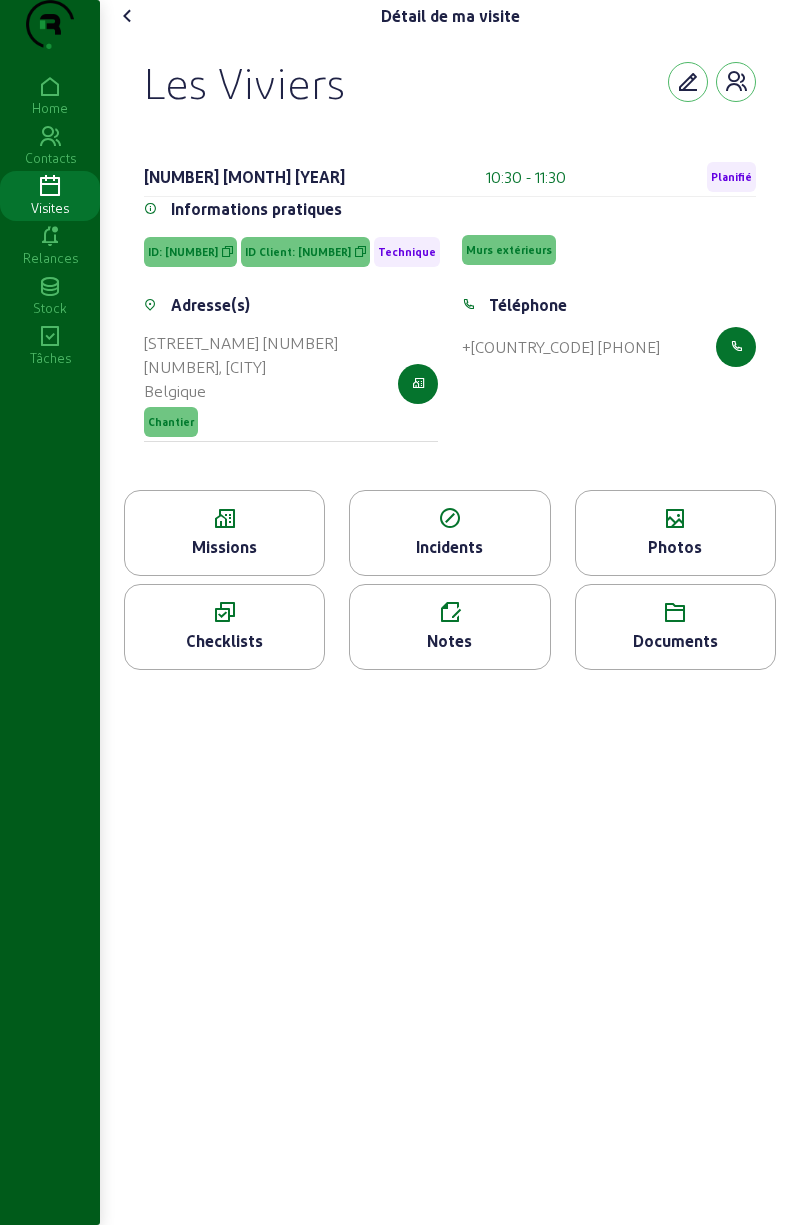 scroll, scrollTop: 0, scrollLeft: 0, axis: both 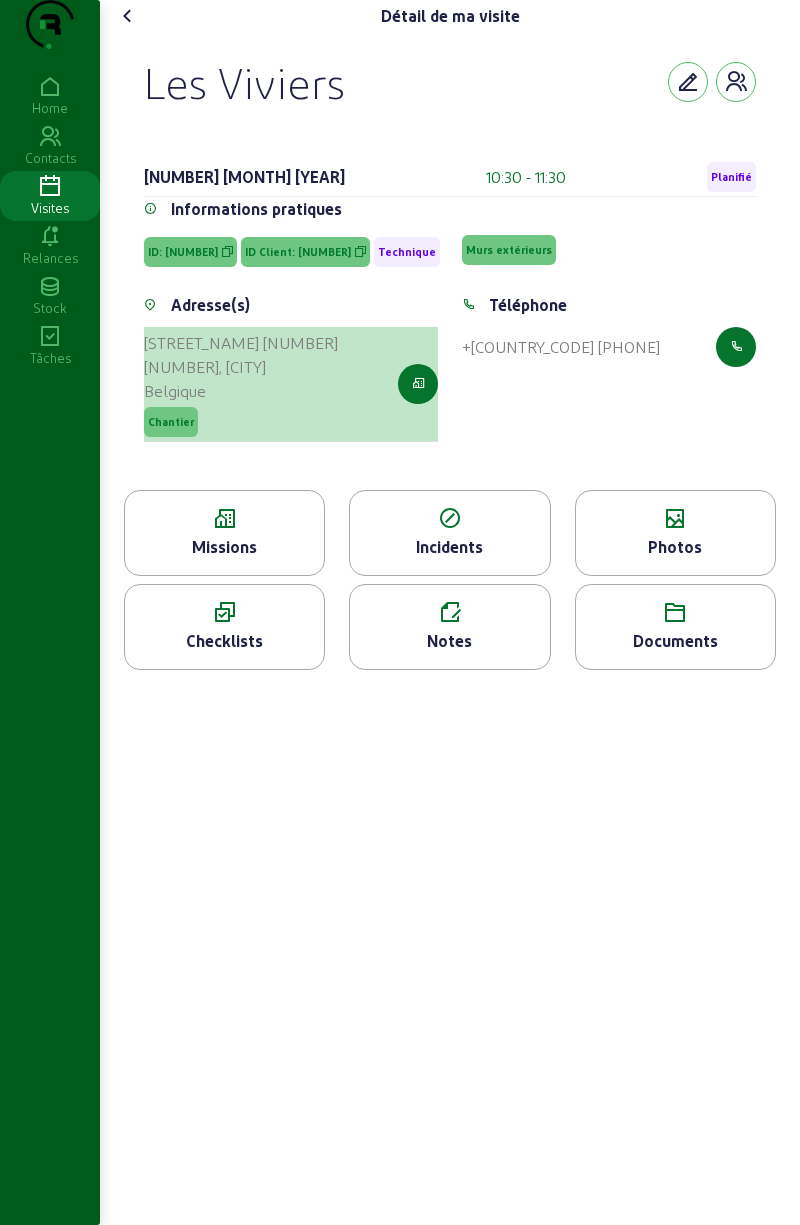 click on "Chantier" 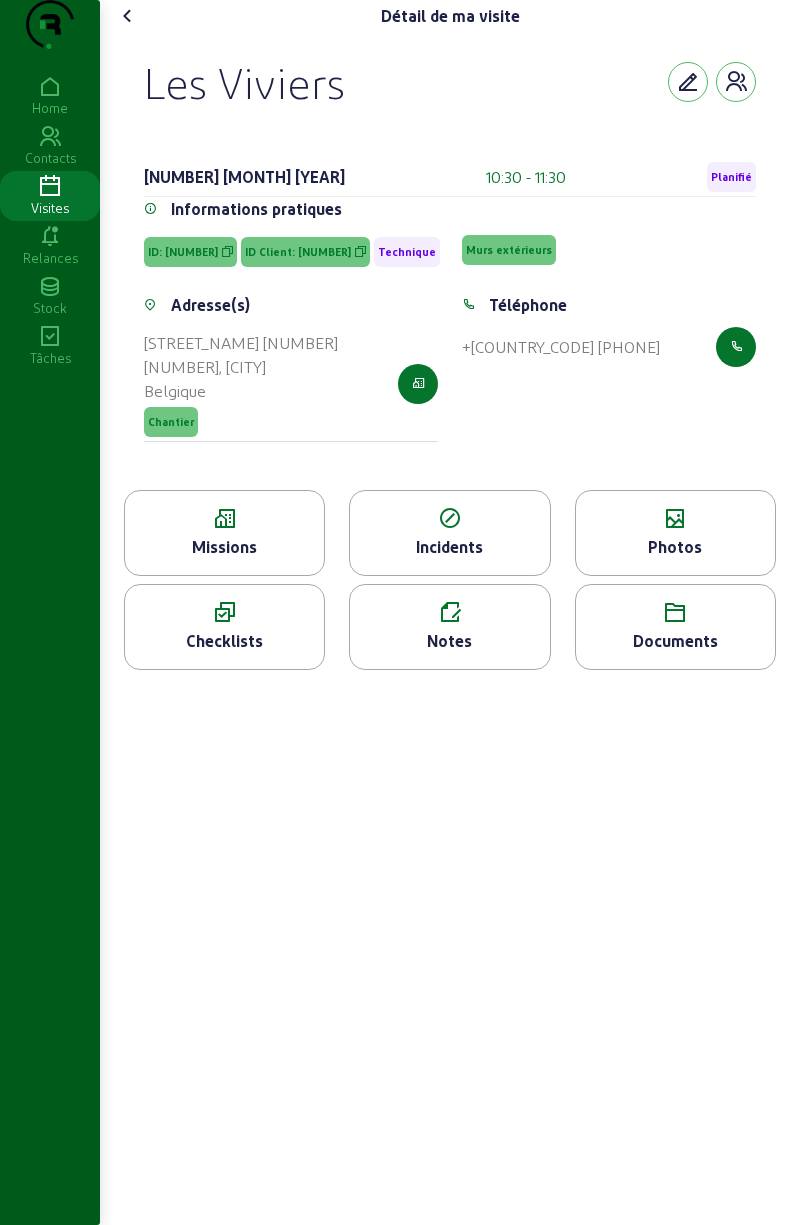 click on "Documents" 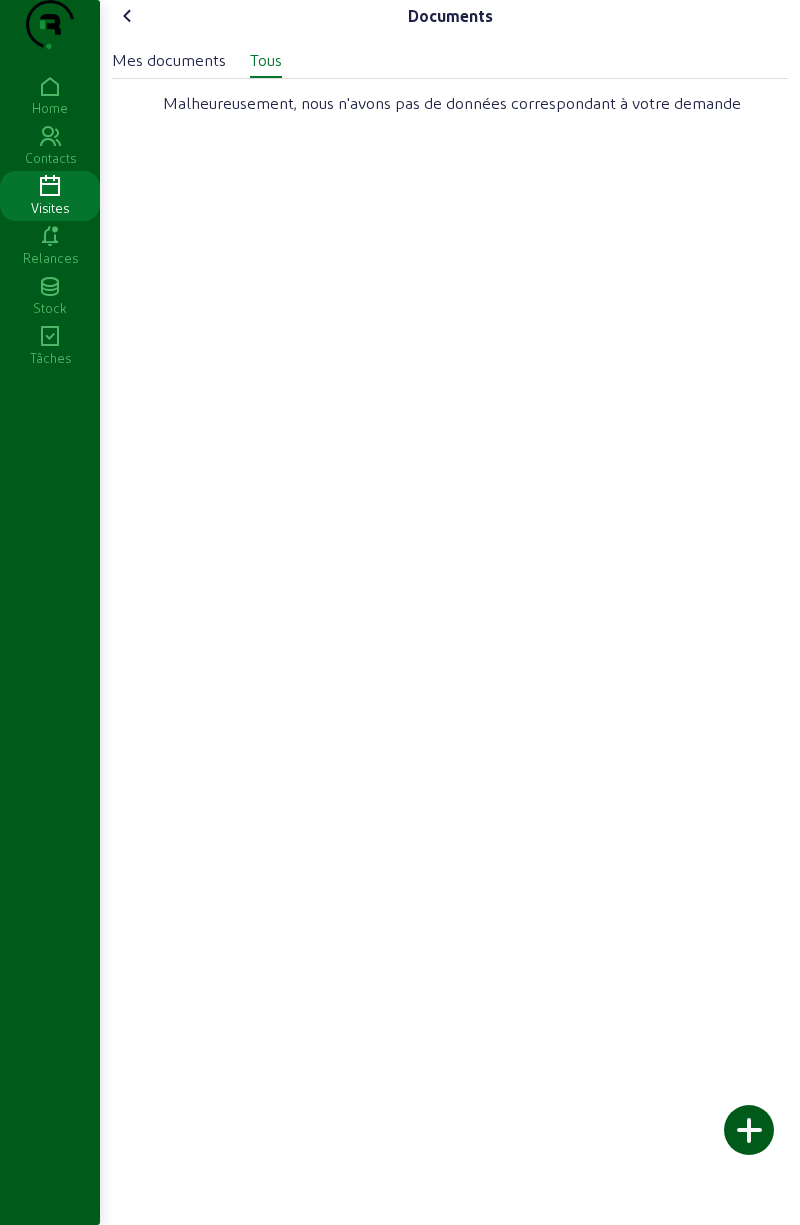 click on "Mes documents" 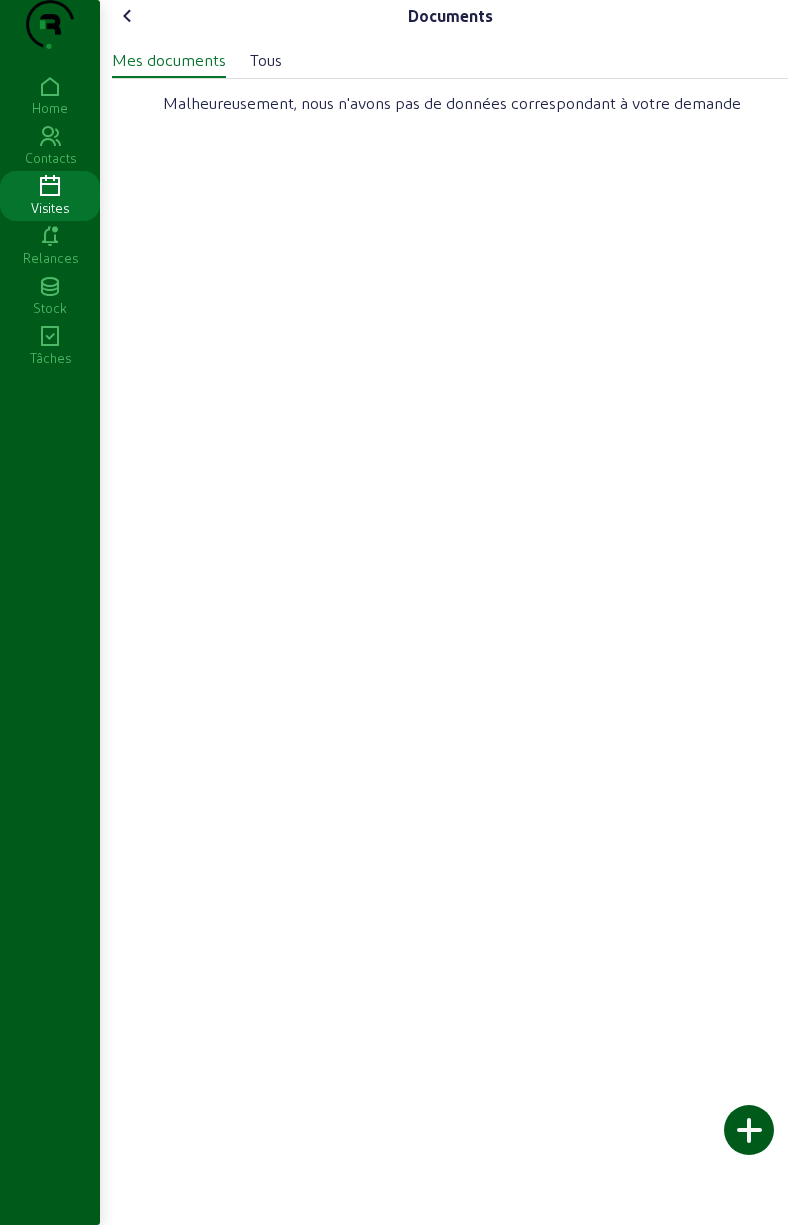 click 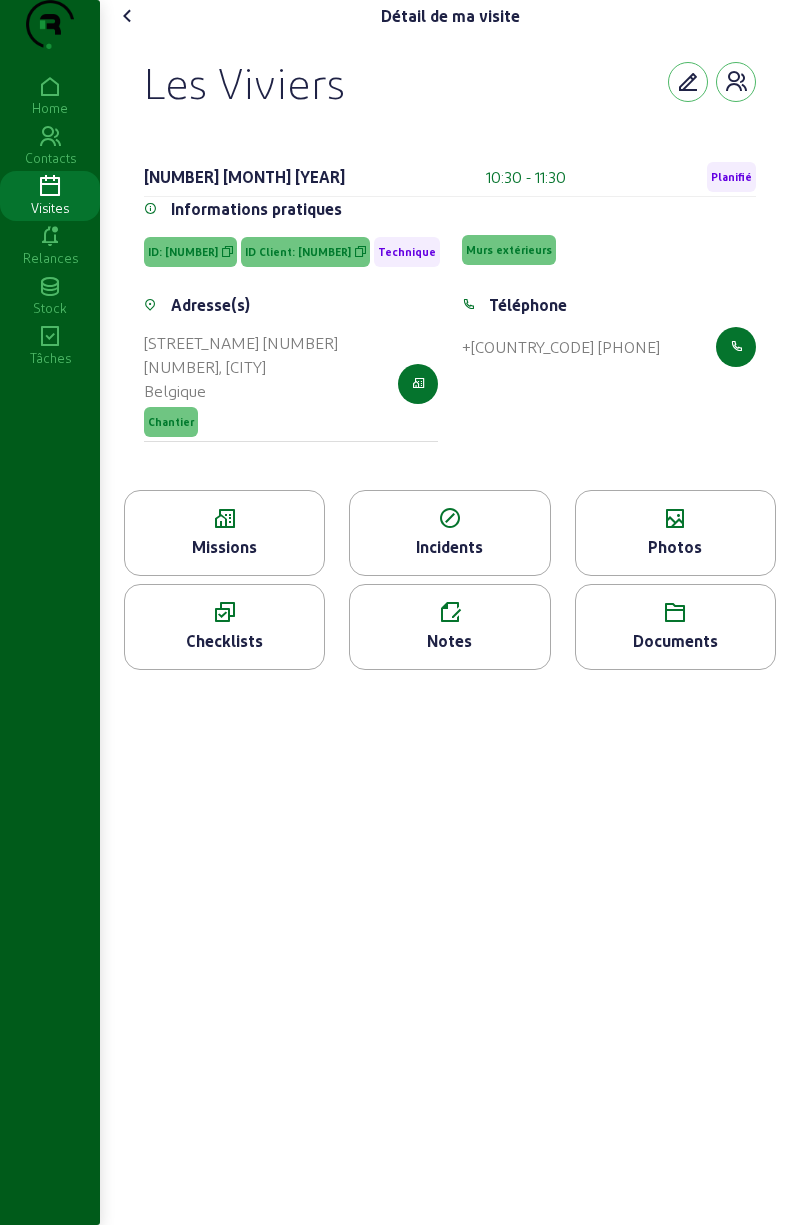 click 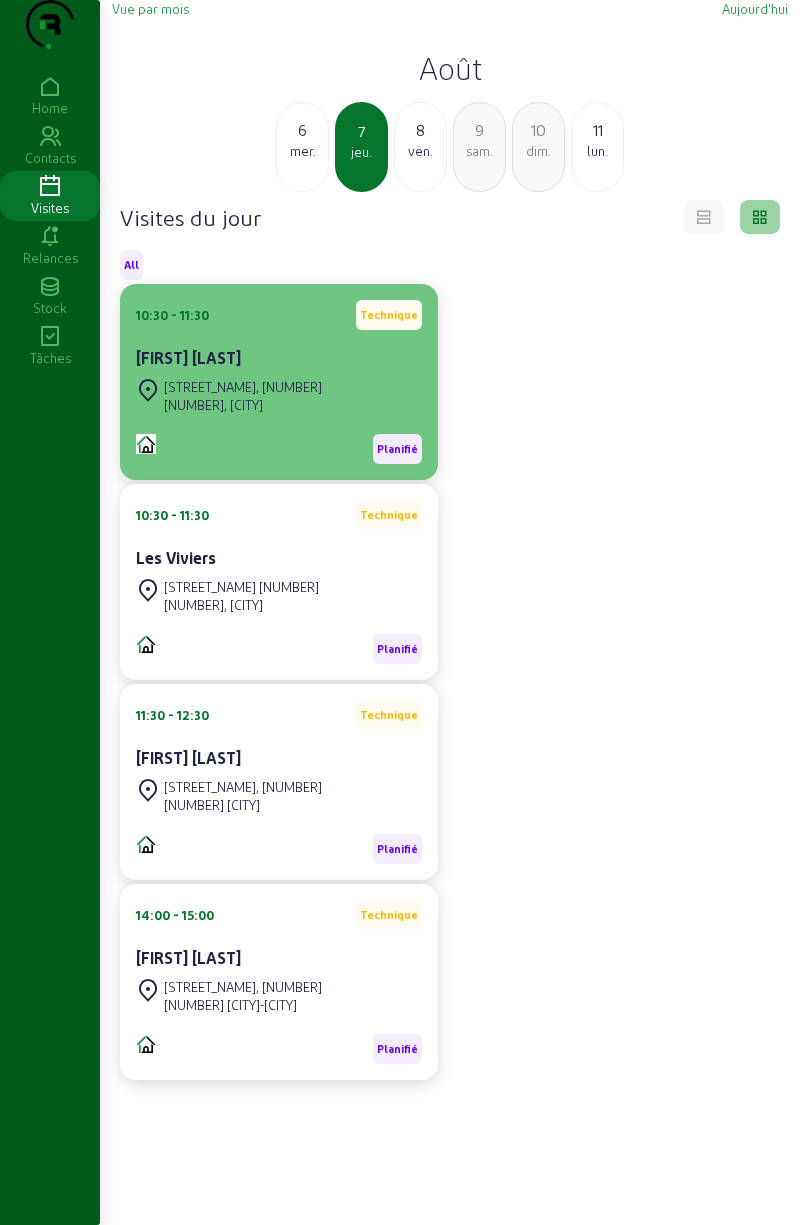 click on "[STREET_NAME], [NUMBER]" 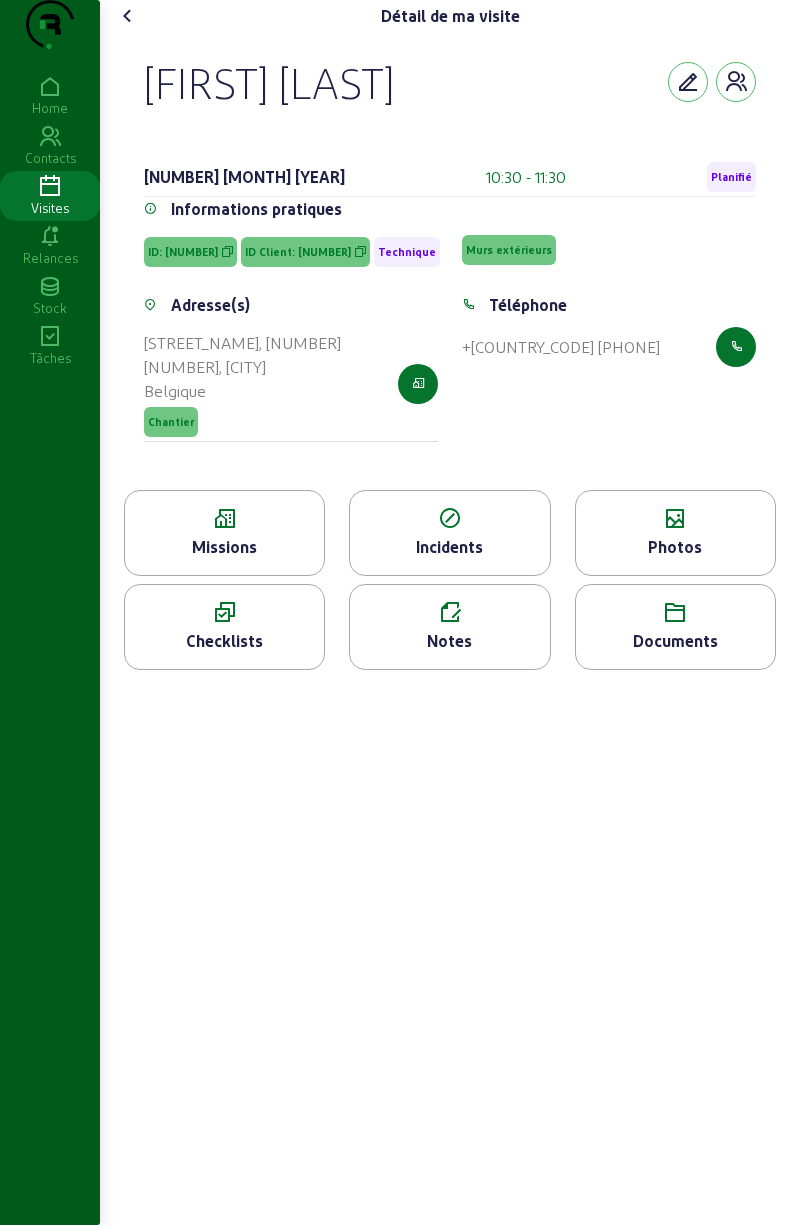 click 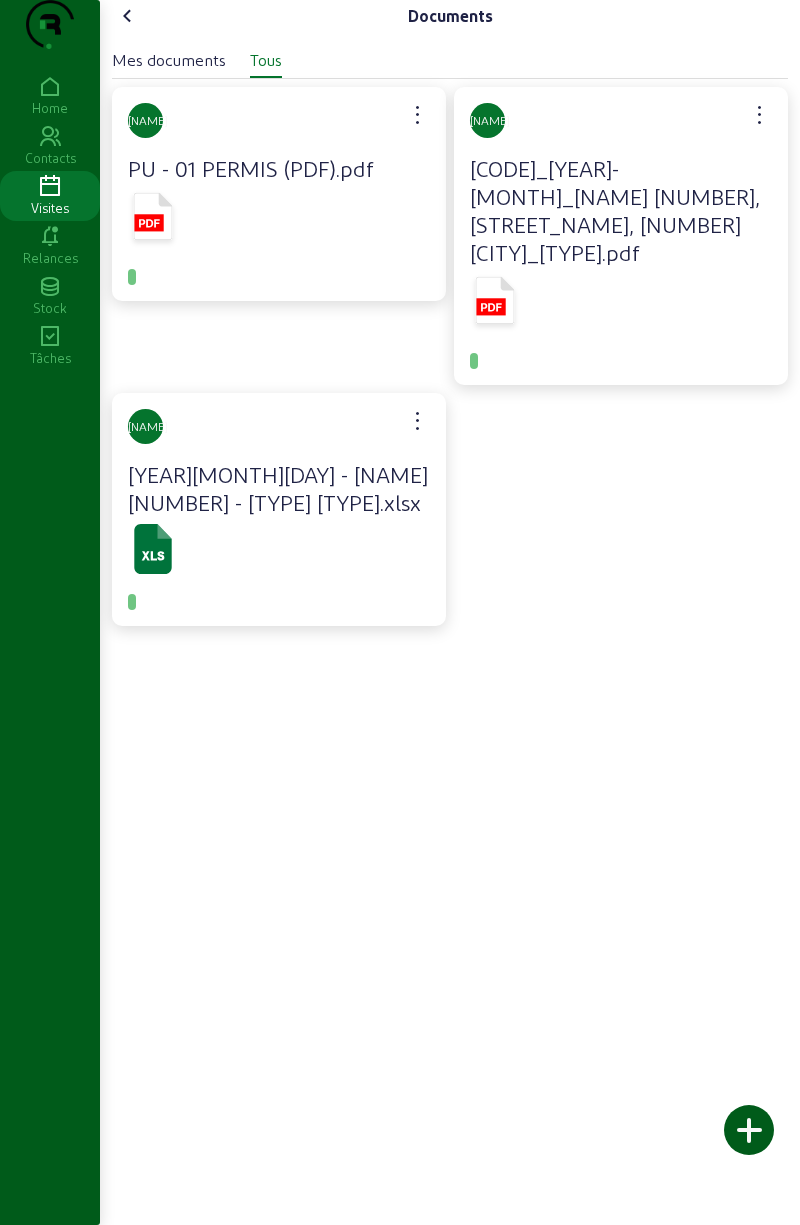 click on "[CODE]_[YEAR]-[MONTH]_[NAME] [NUMBER], [STREET_NAME], [NUMBER] [CITY]_[TYPE].pdf" 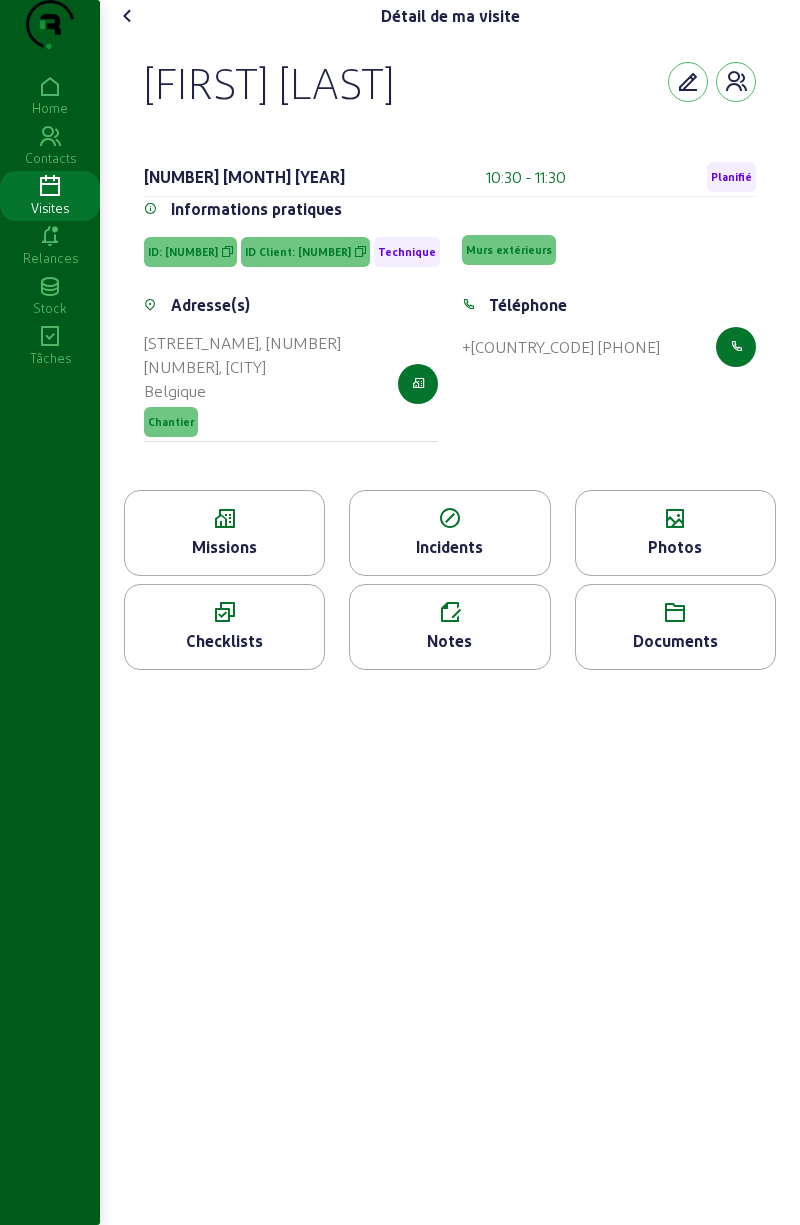 click 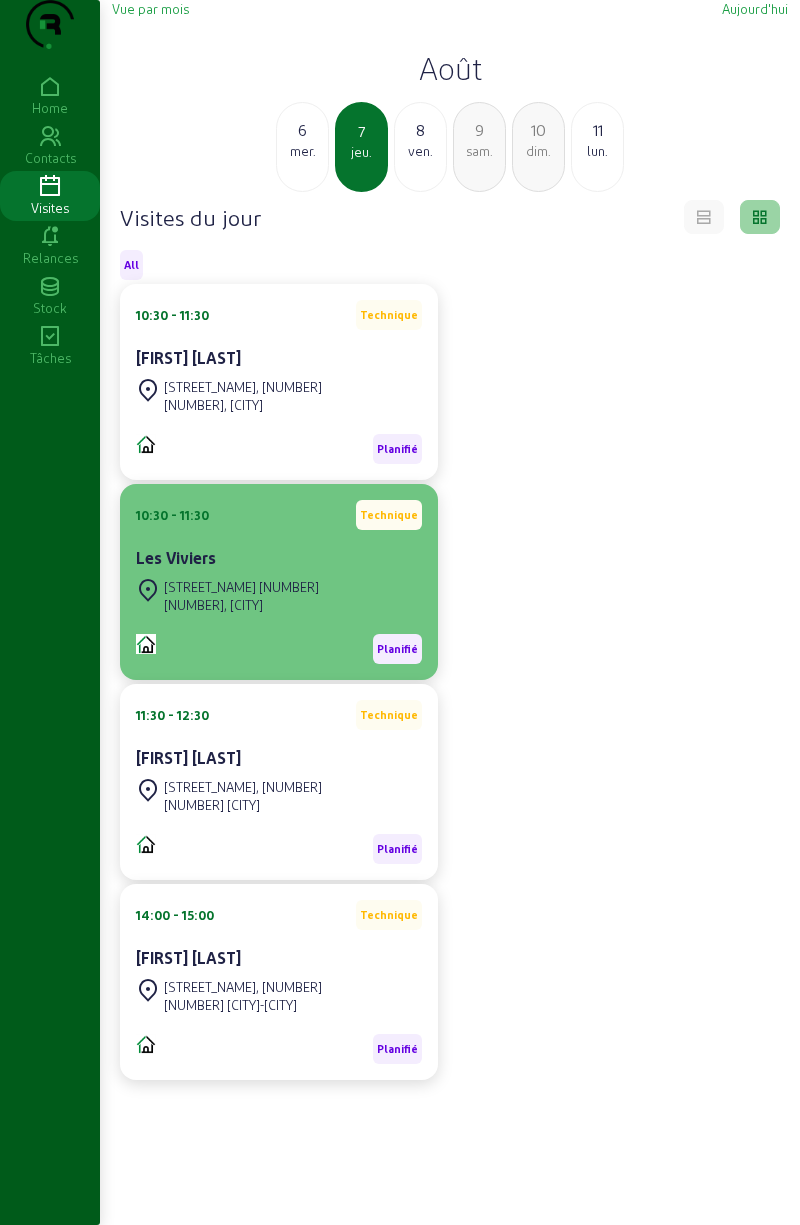 click on "[STREET_NAME] [NUMBER]" 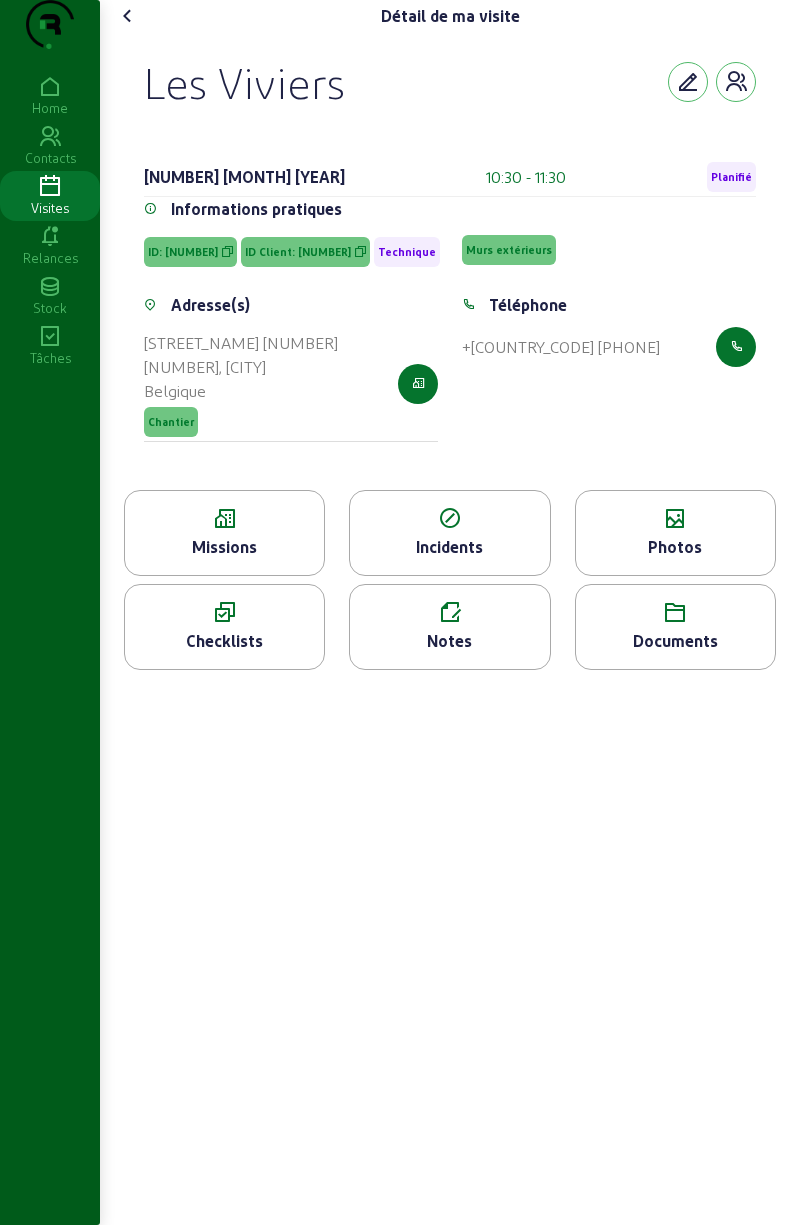click on "Documents" 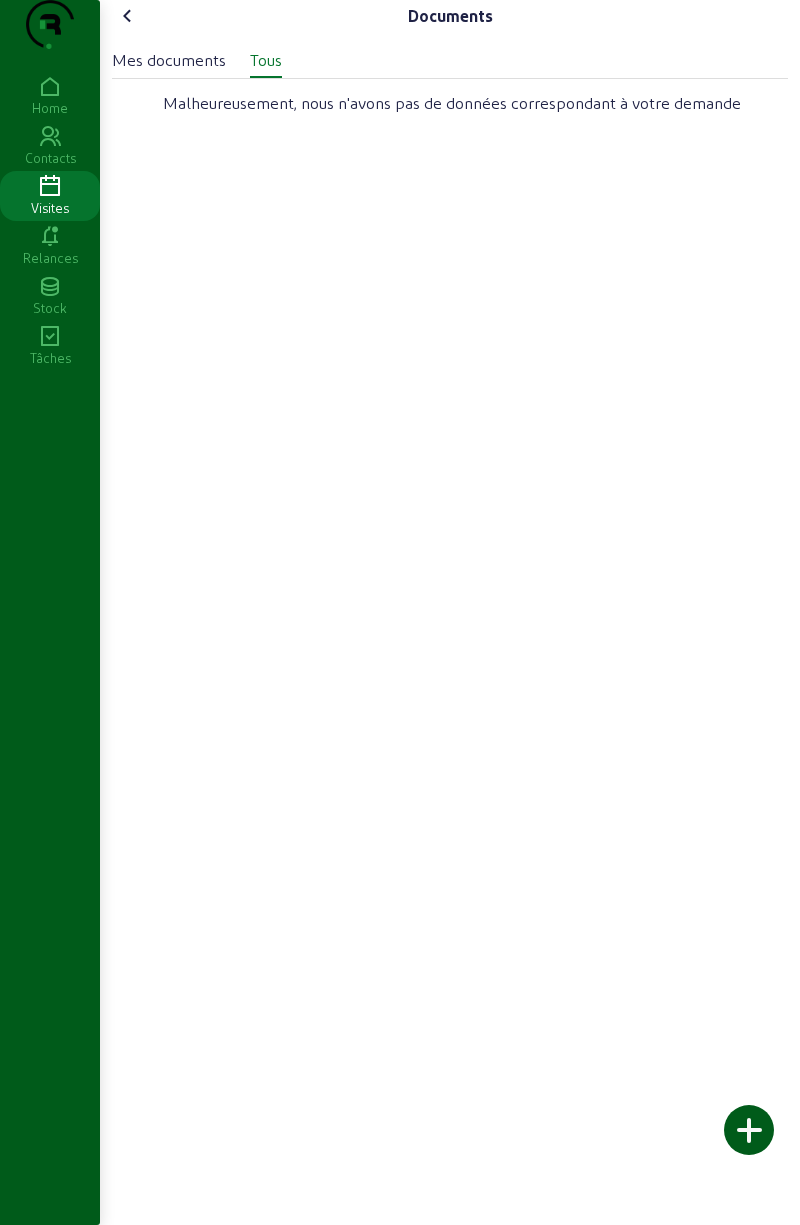 click 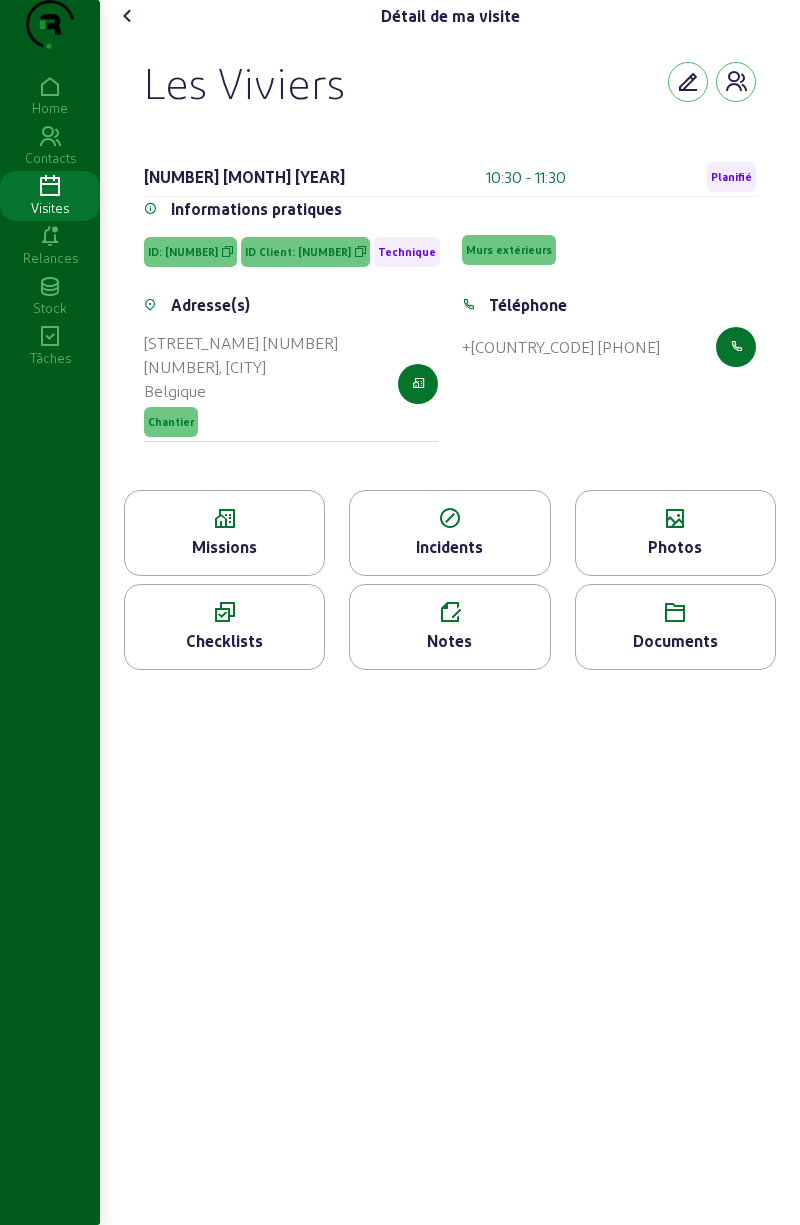 click on "Murs extérieurs" 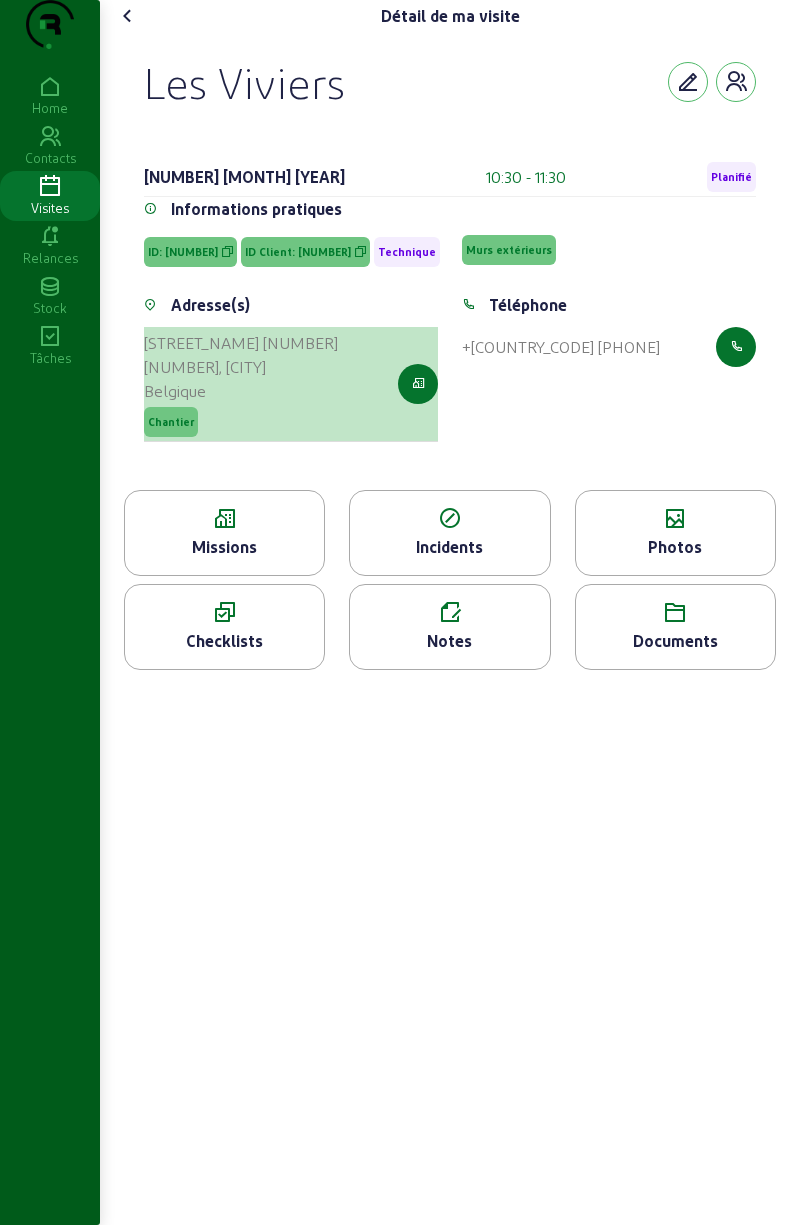 click on "Chantier" 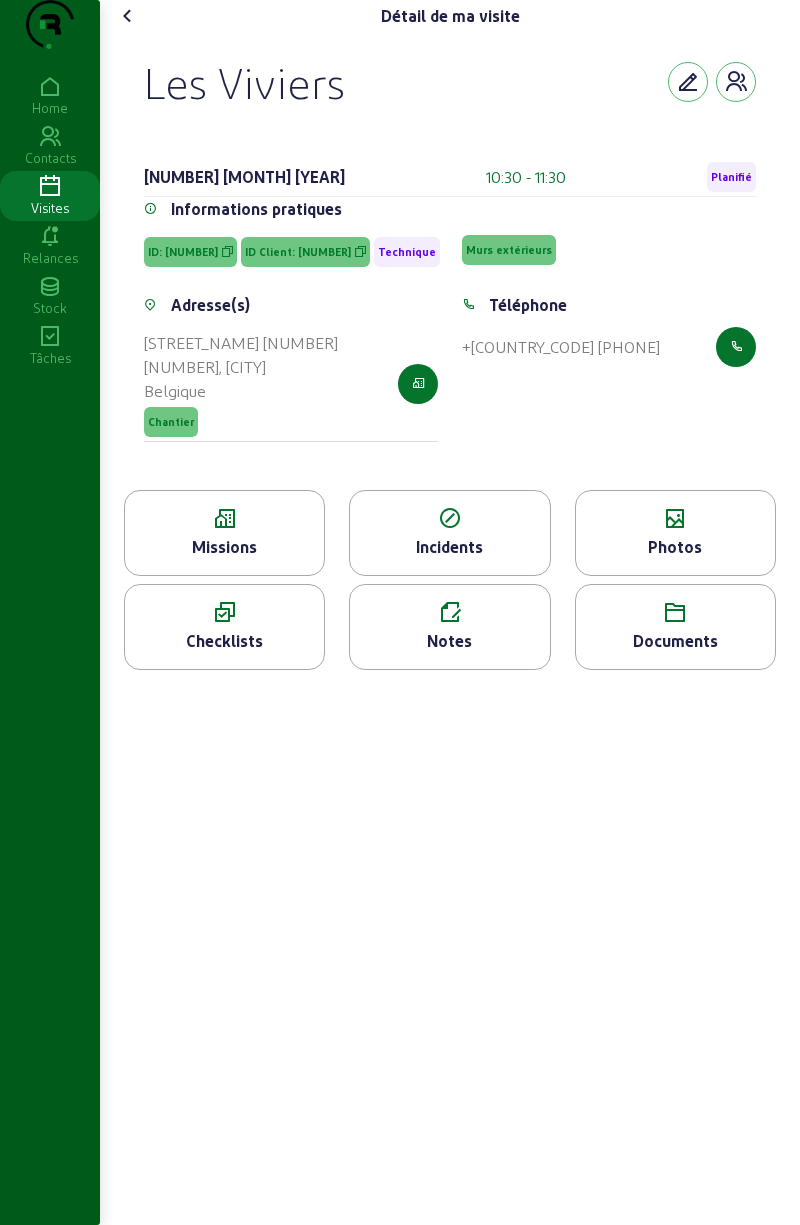 click on "Murs extérieurs" 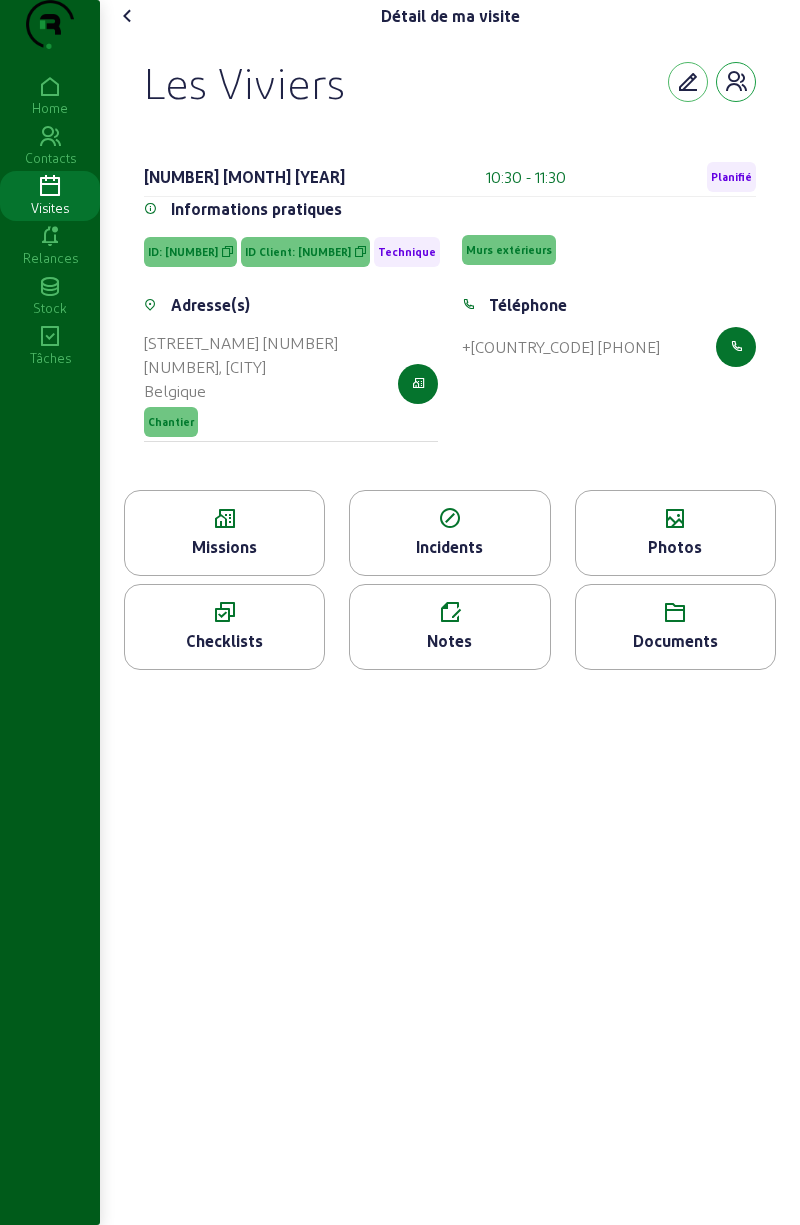 click 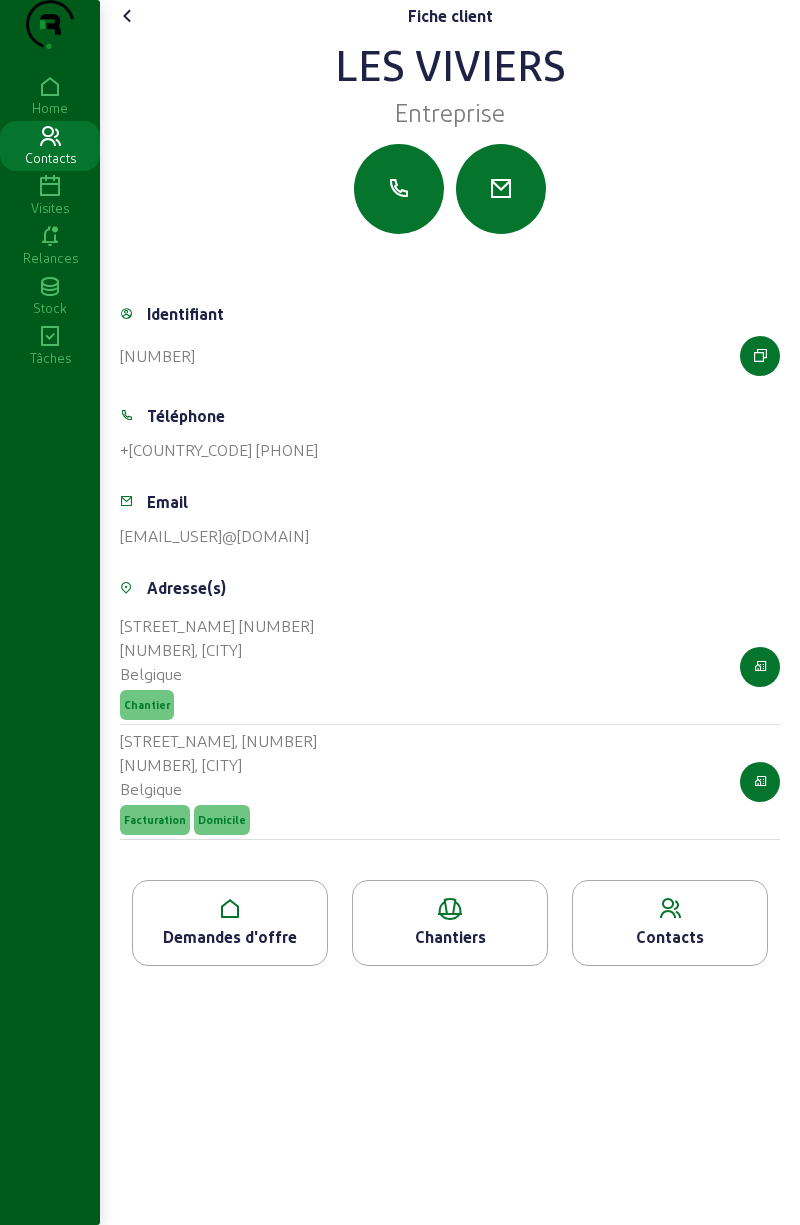 click on "Demandes d'offre" 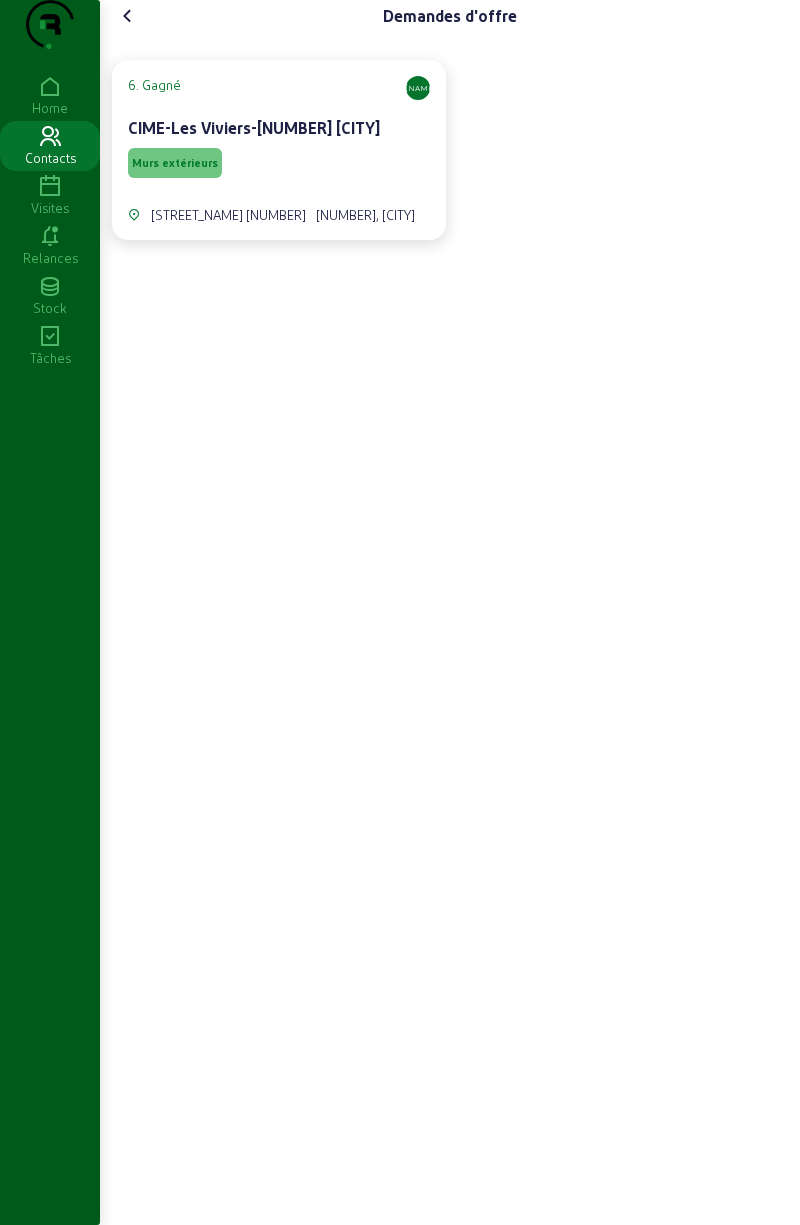 click on "Murs extérieurs" 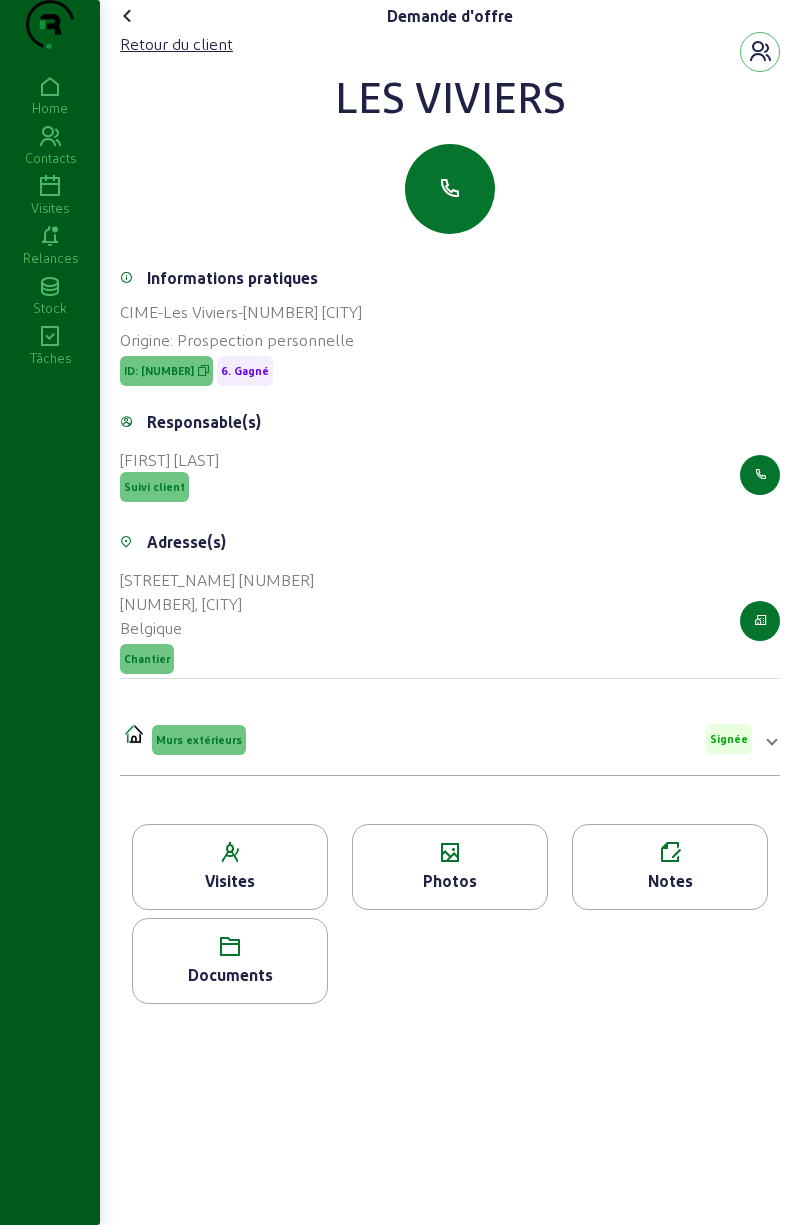 click on "Documents" 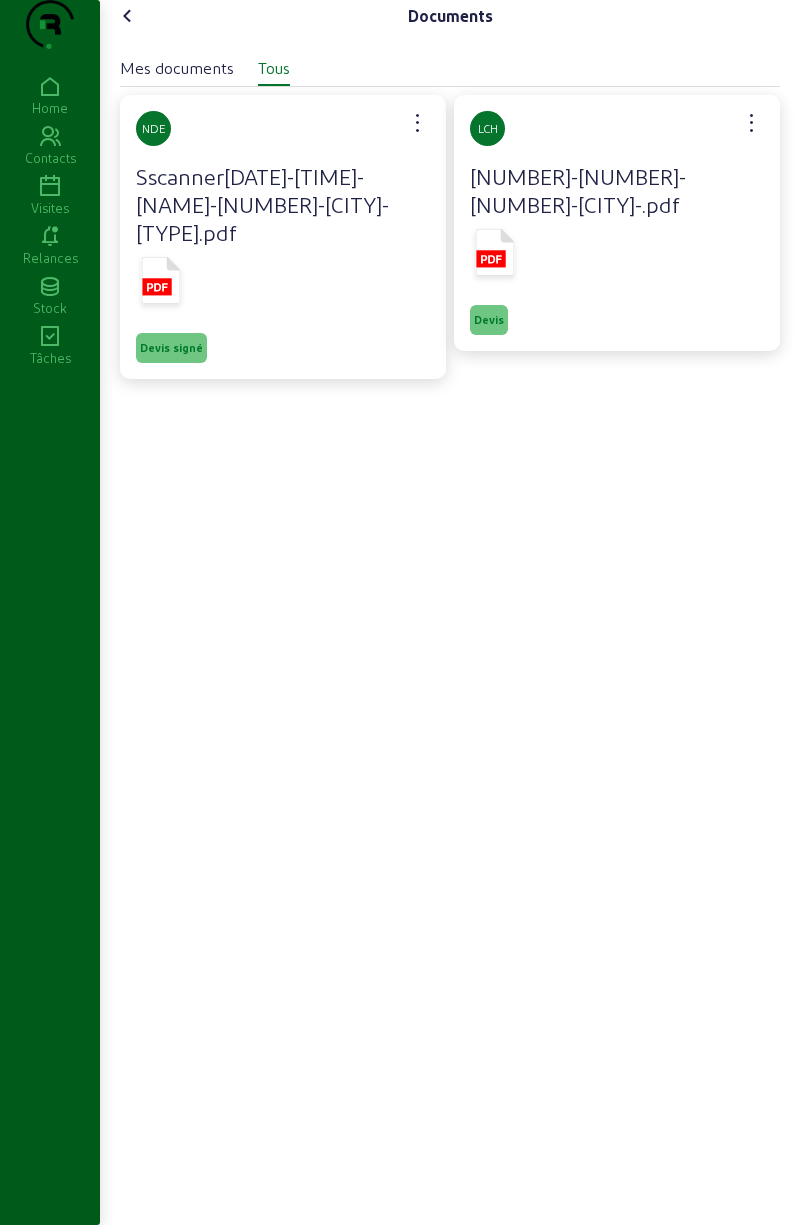 click 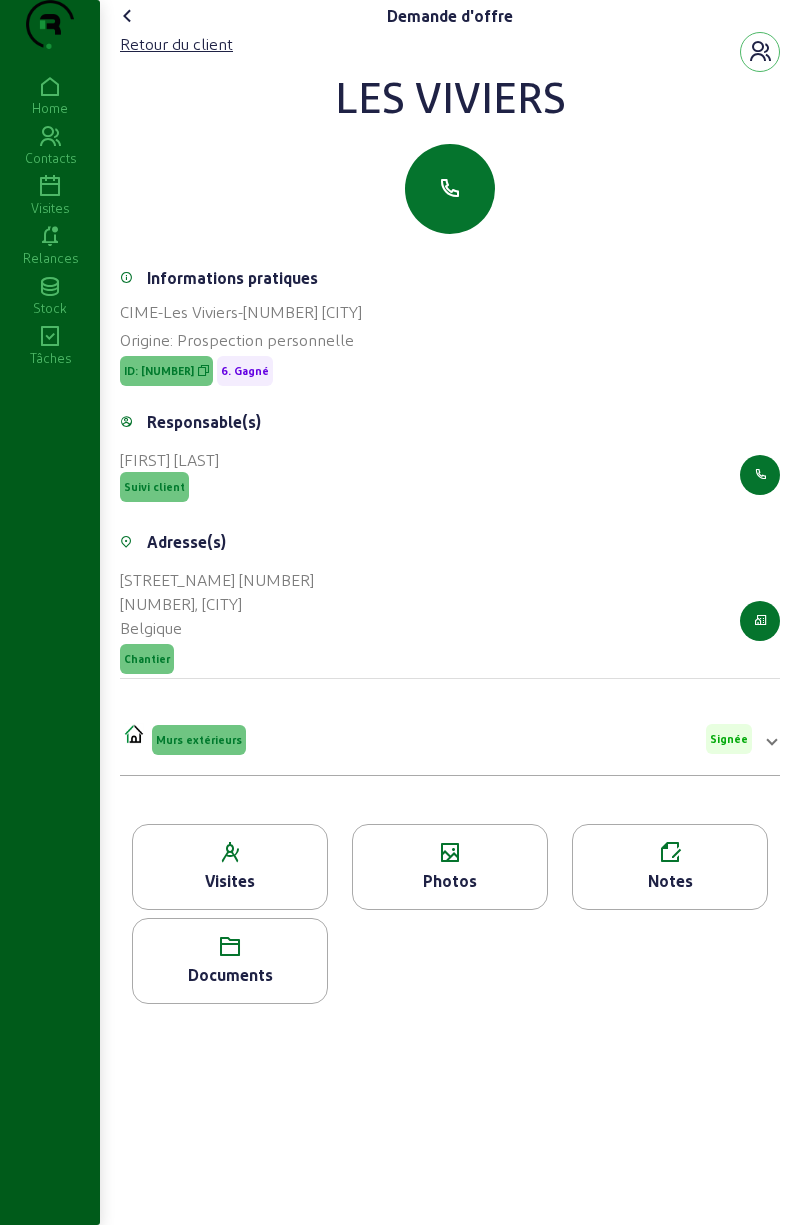 click 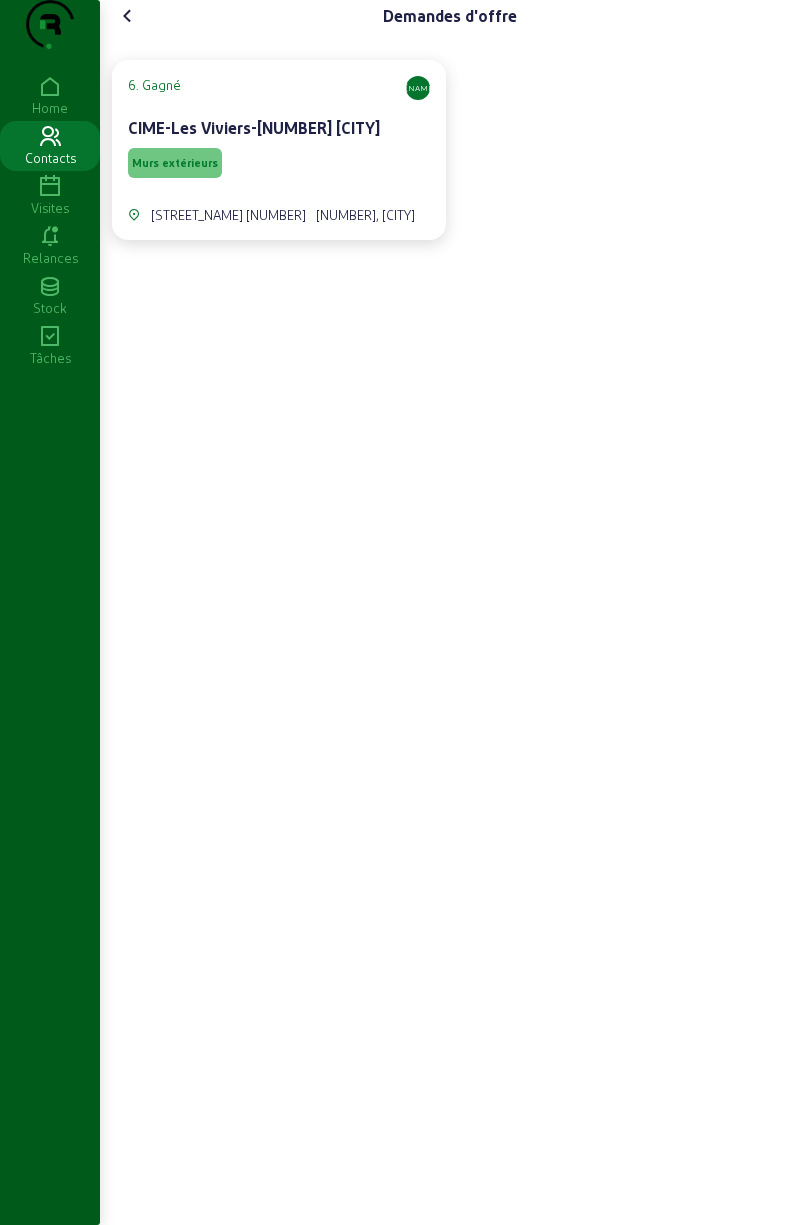click 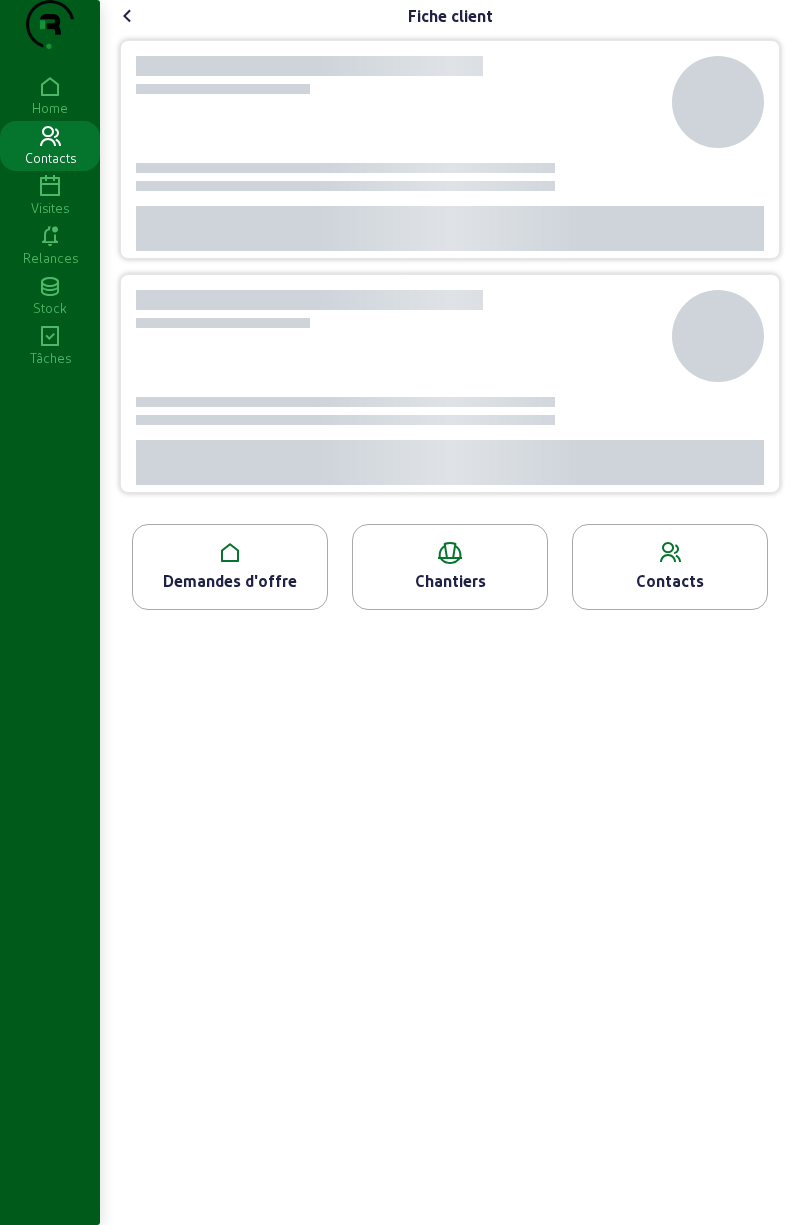 click on "Visites" 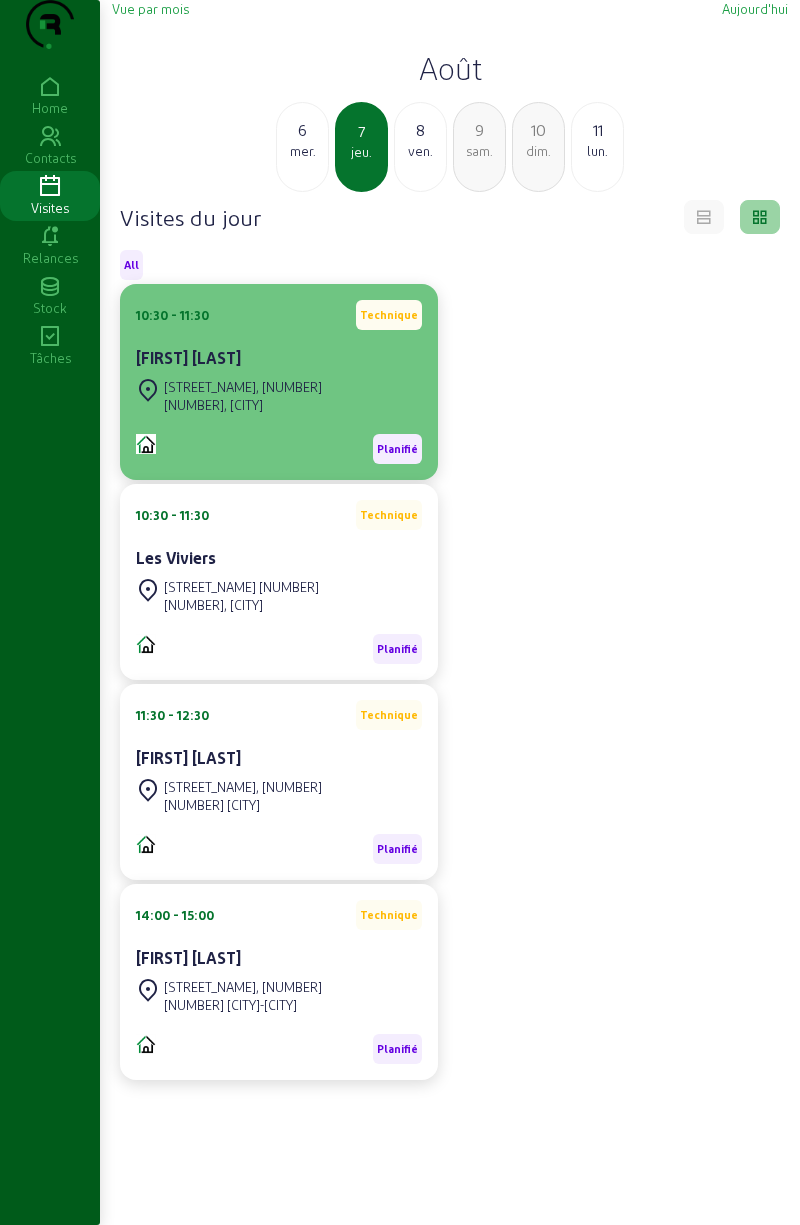 click on "[FIRST] [LAST]" 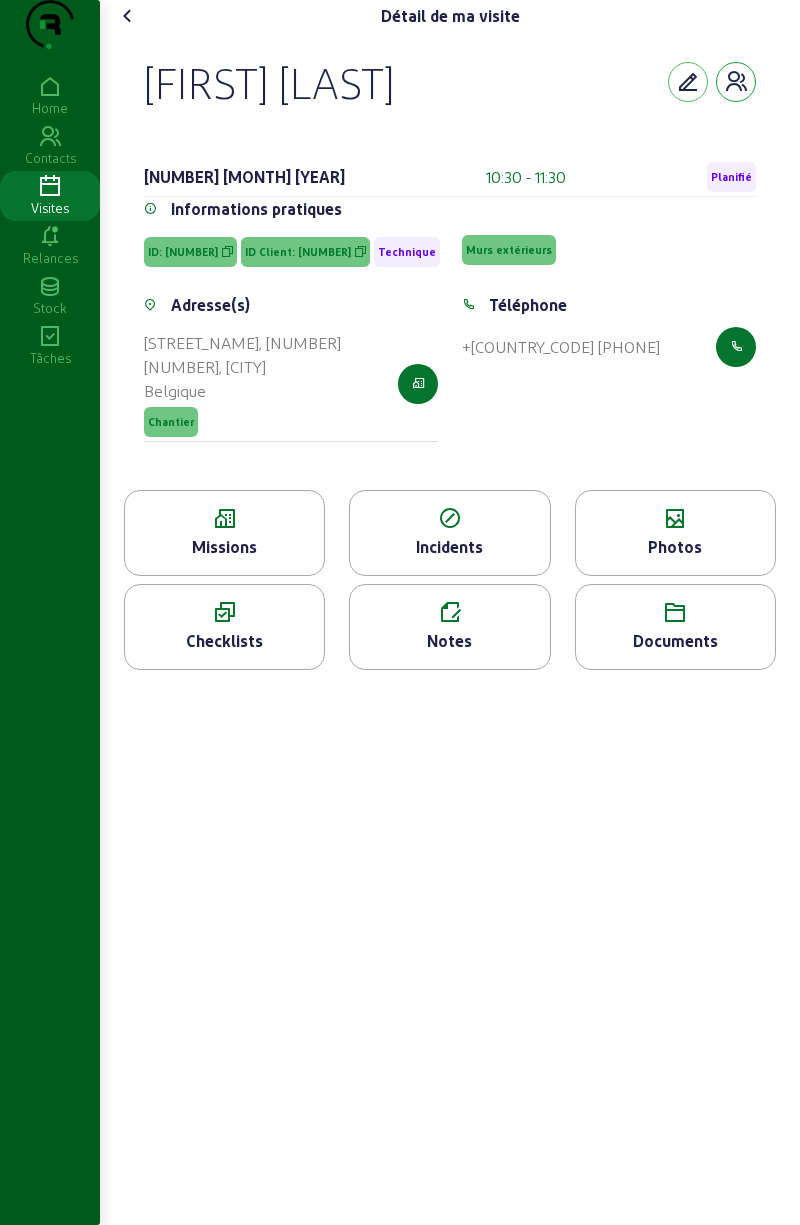 click 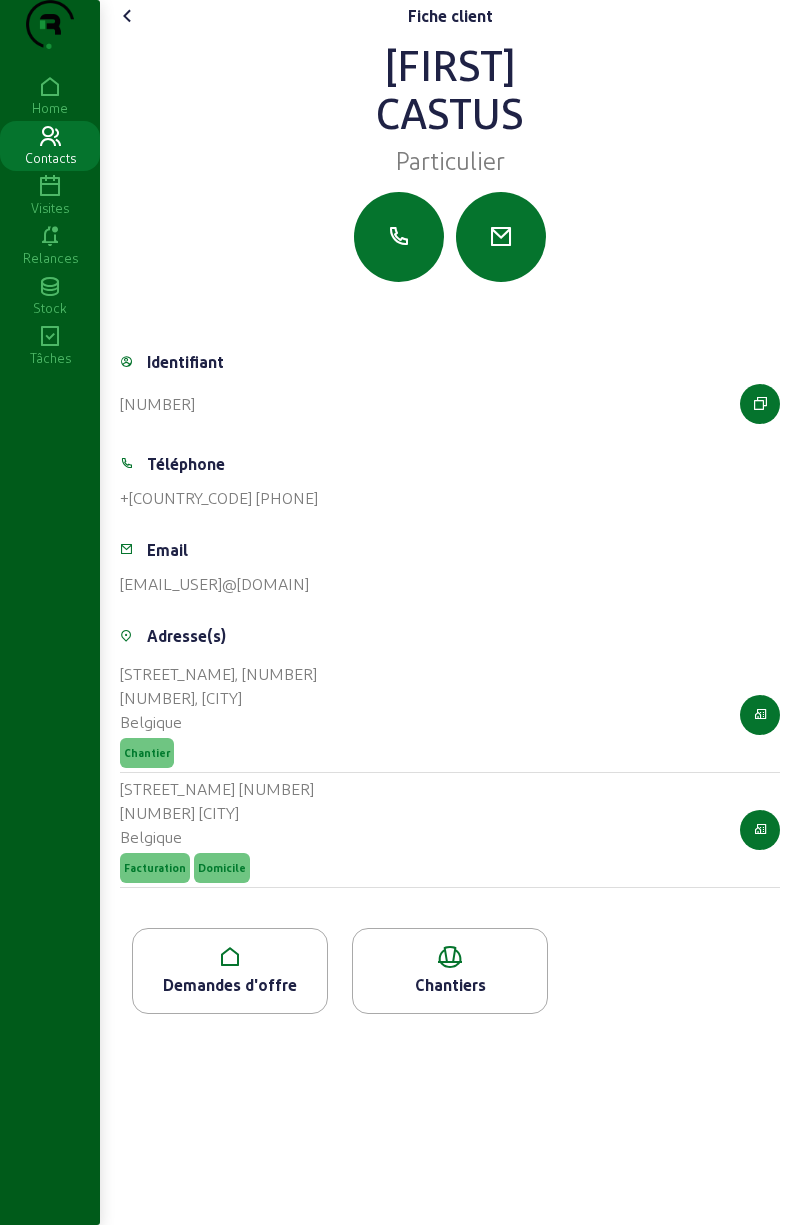 click on "Demandes d'offre" 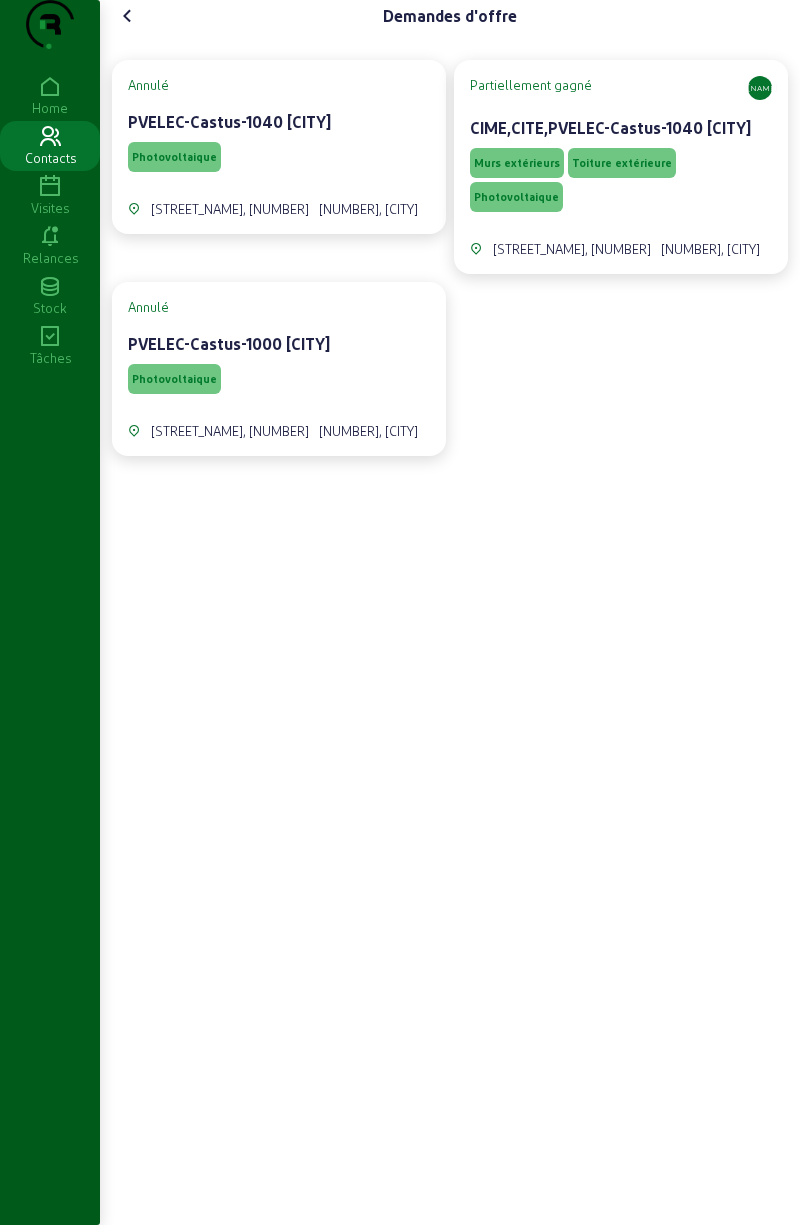 click on "Murs extérieurs" 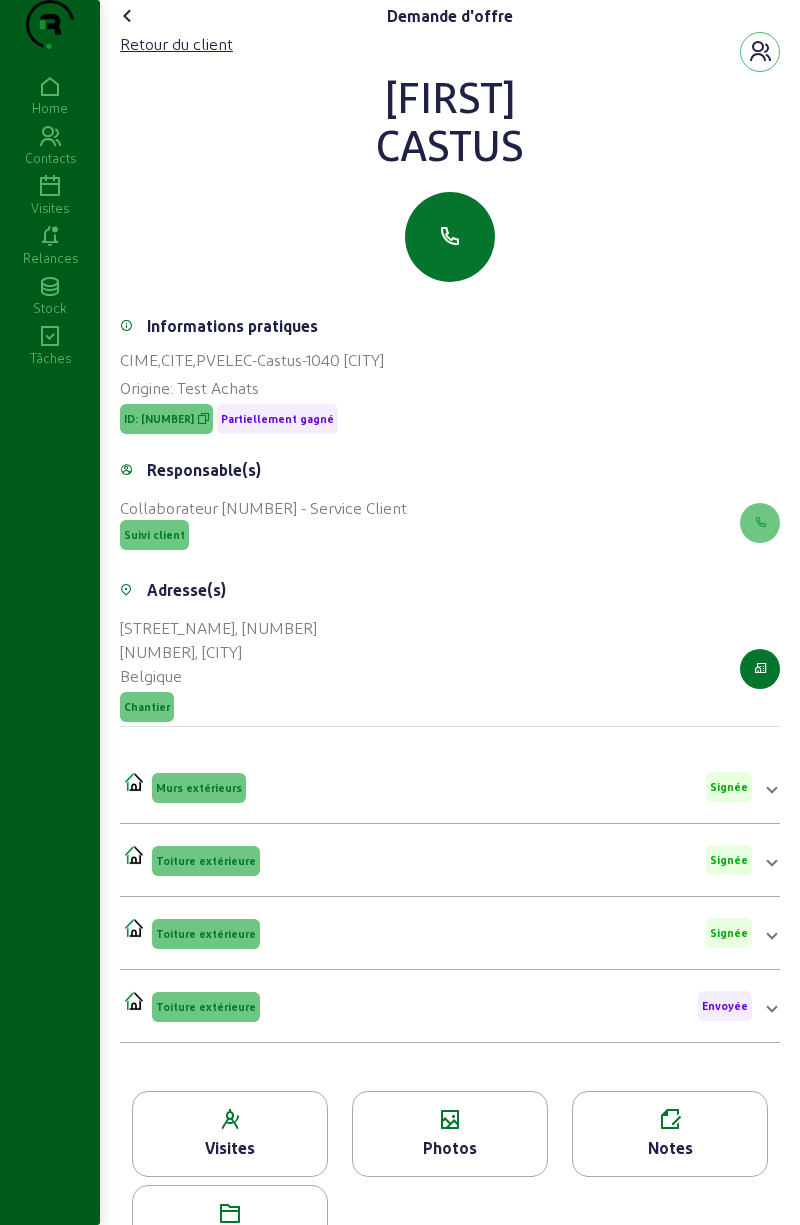 click on "Murs extérieurs" 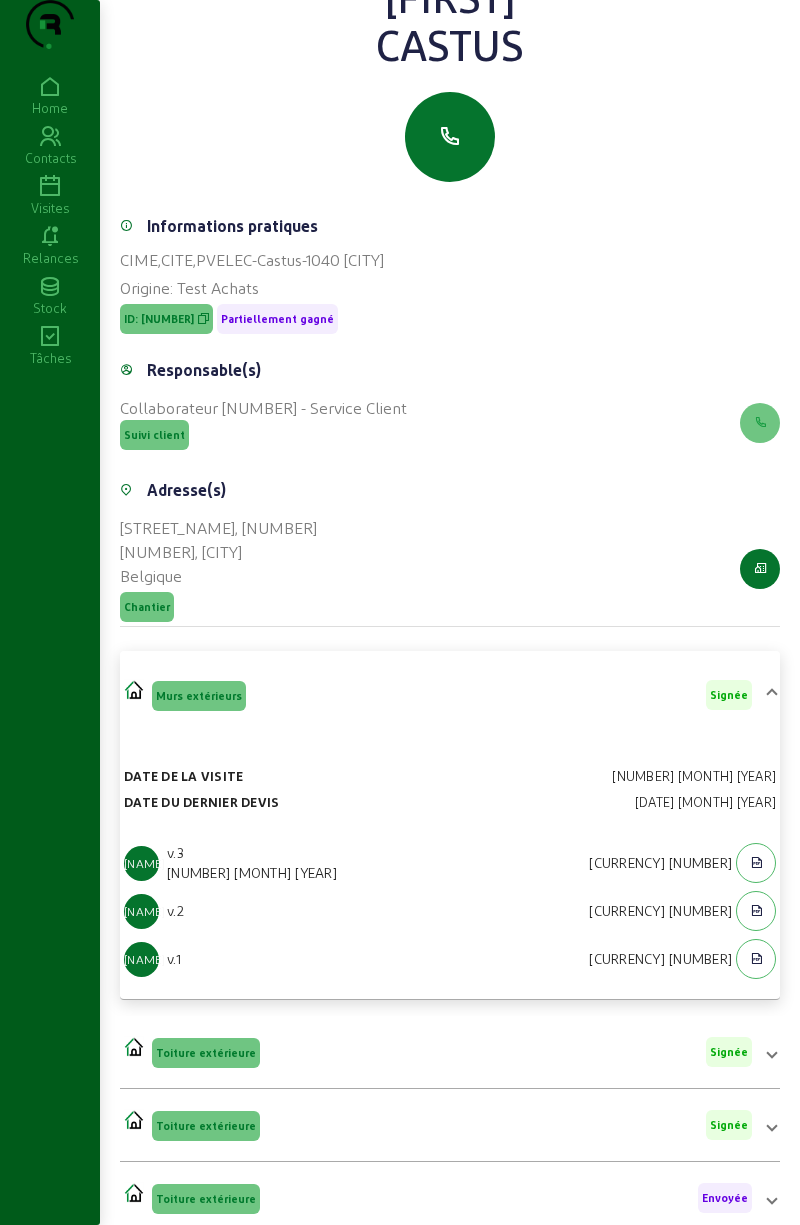 scroll, scrollTop: 103, scrollLeft: 0, axis: vertical 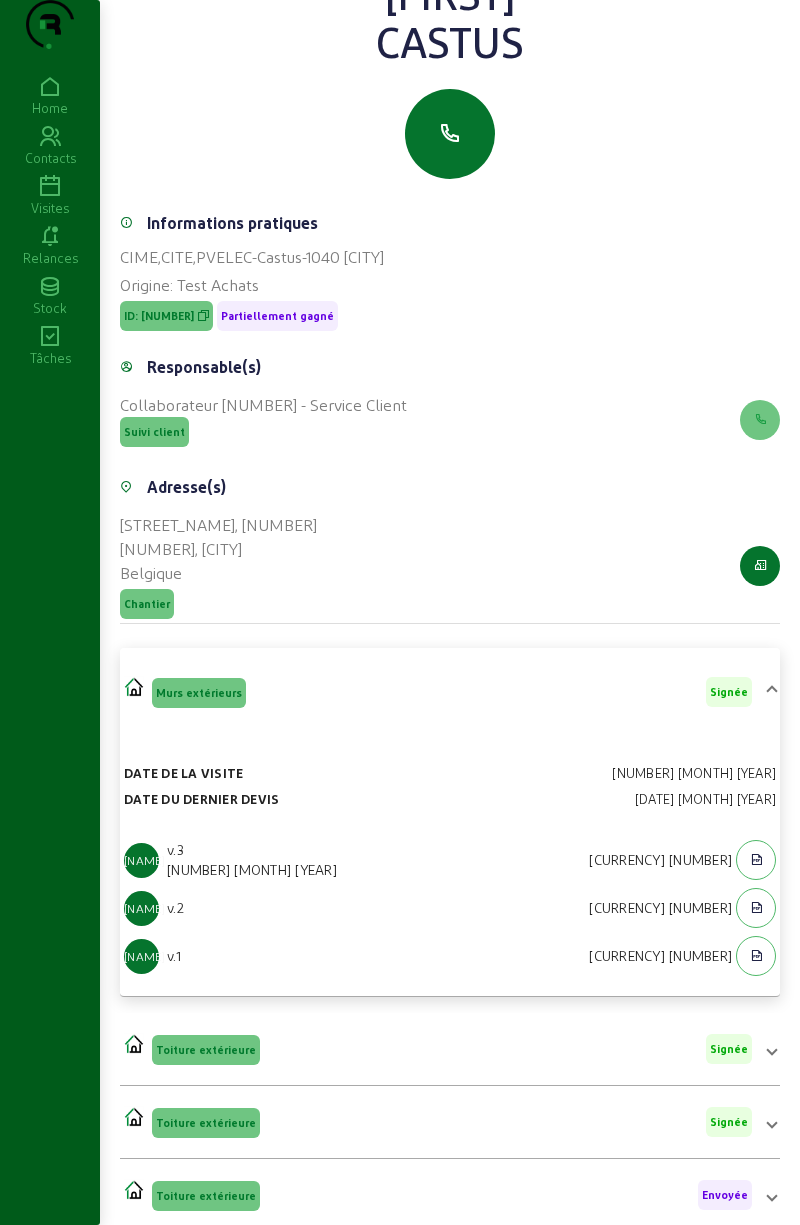 click on "Murs extérieurs" 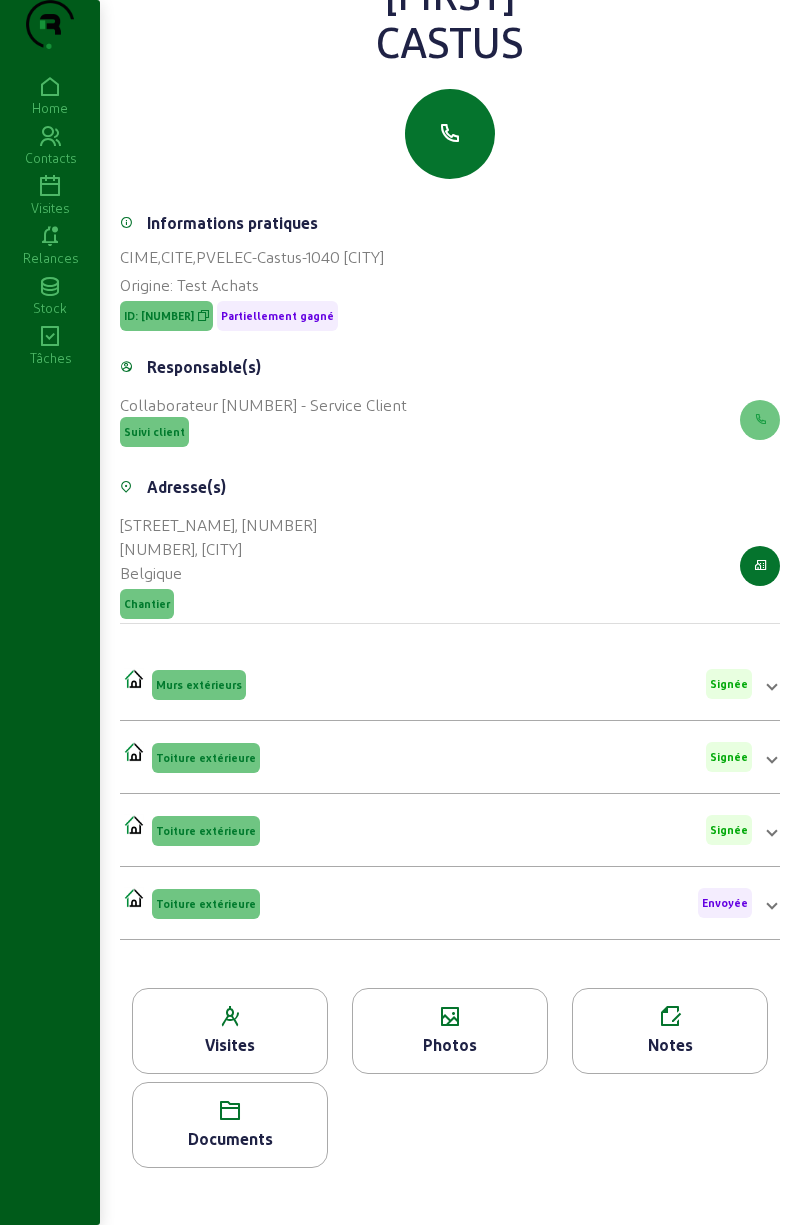 click on "Murs extérieurs" 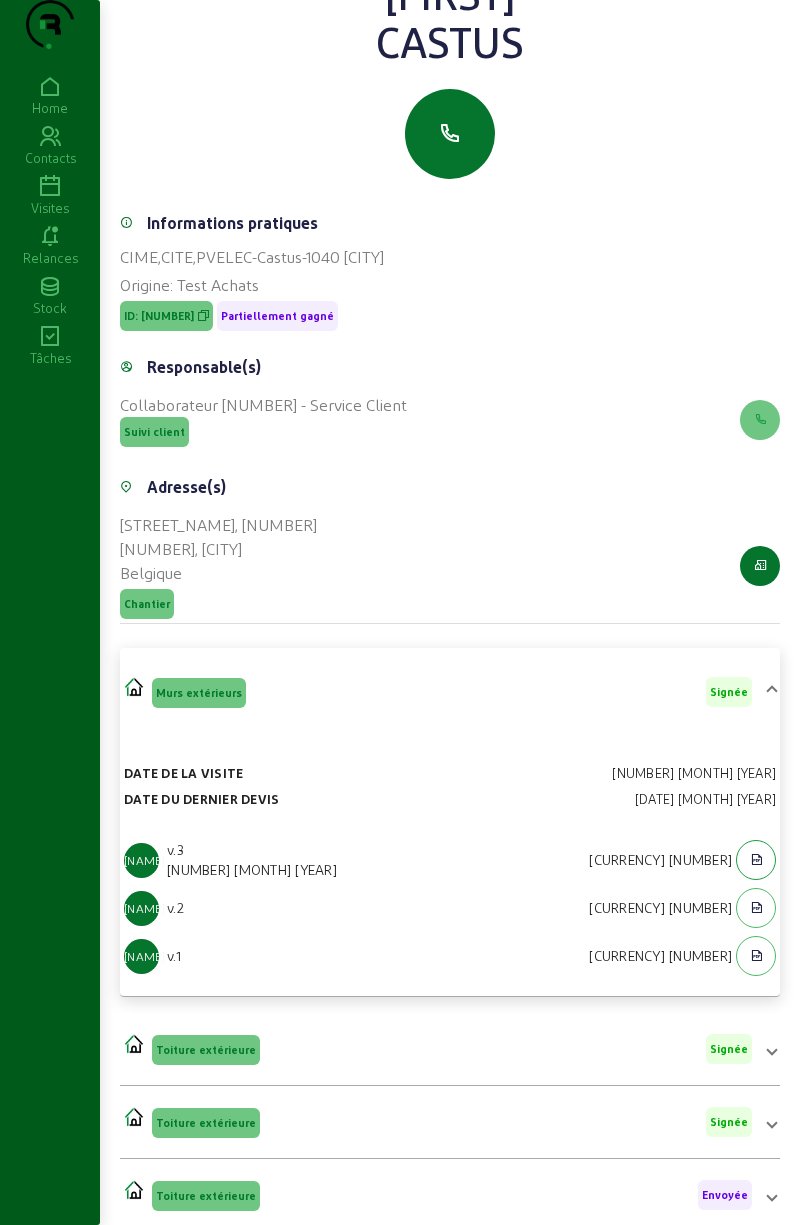click at bounding box center (756, 860) 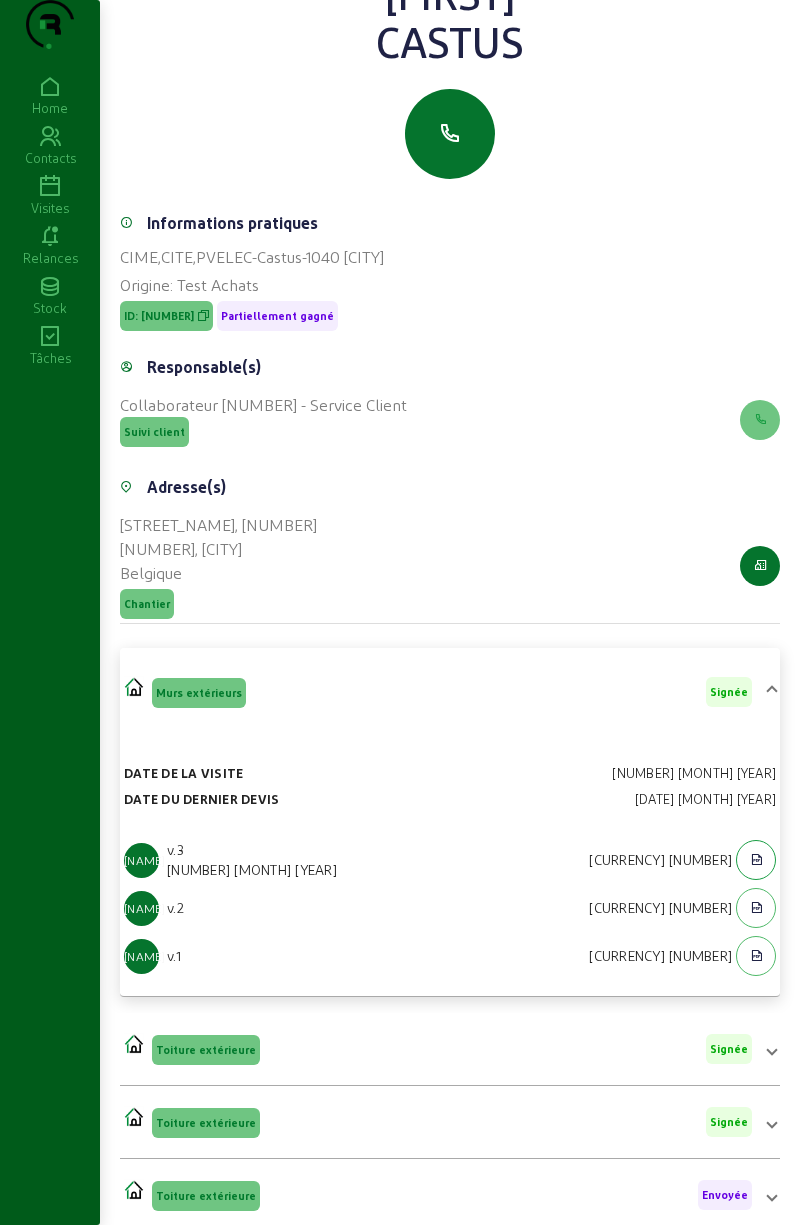 scroll, scrollTop: 110, scrollLeft: 0, axis: vertical 